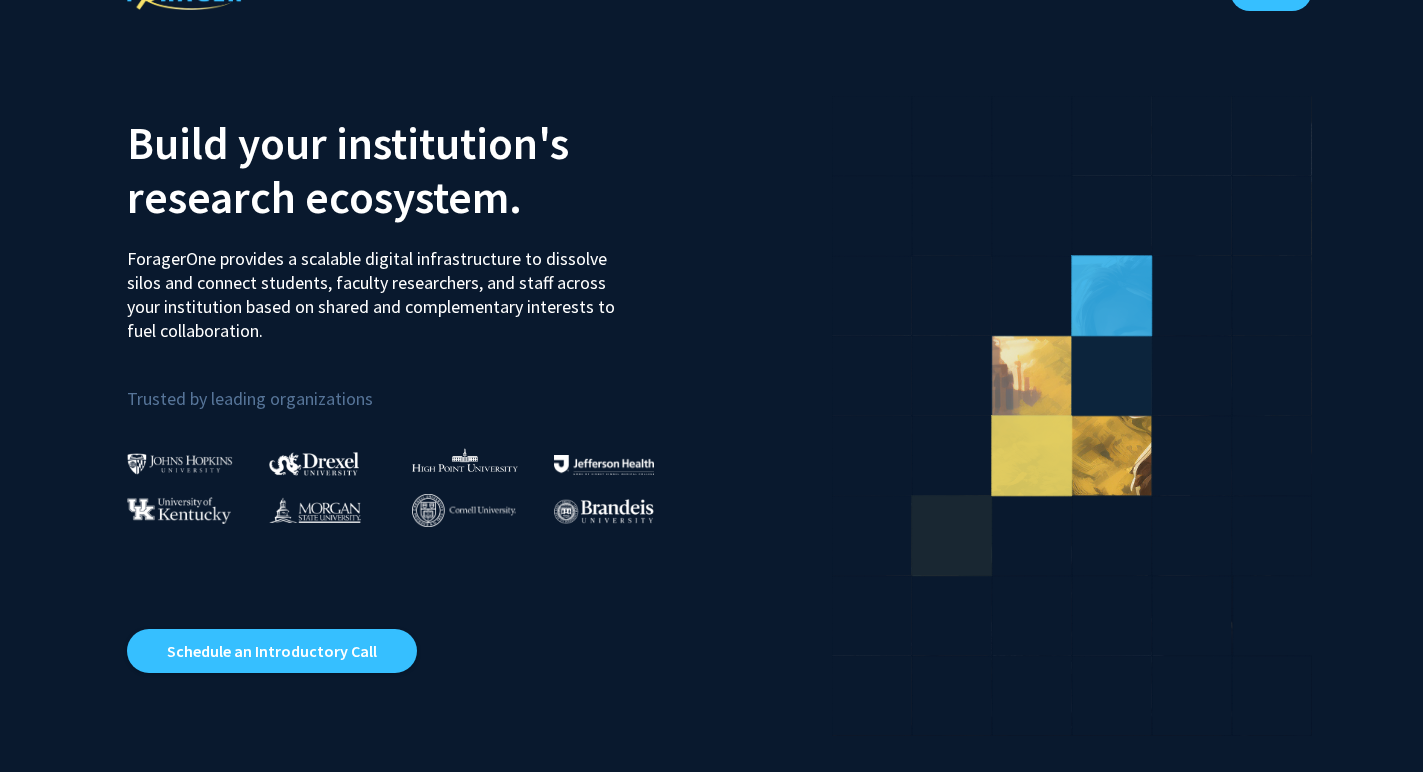 scroll, scrollTop: 46, scrollLeft: 0, axis: vertical 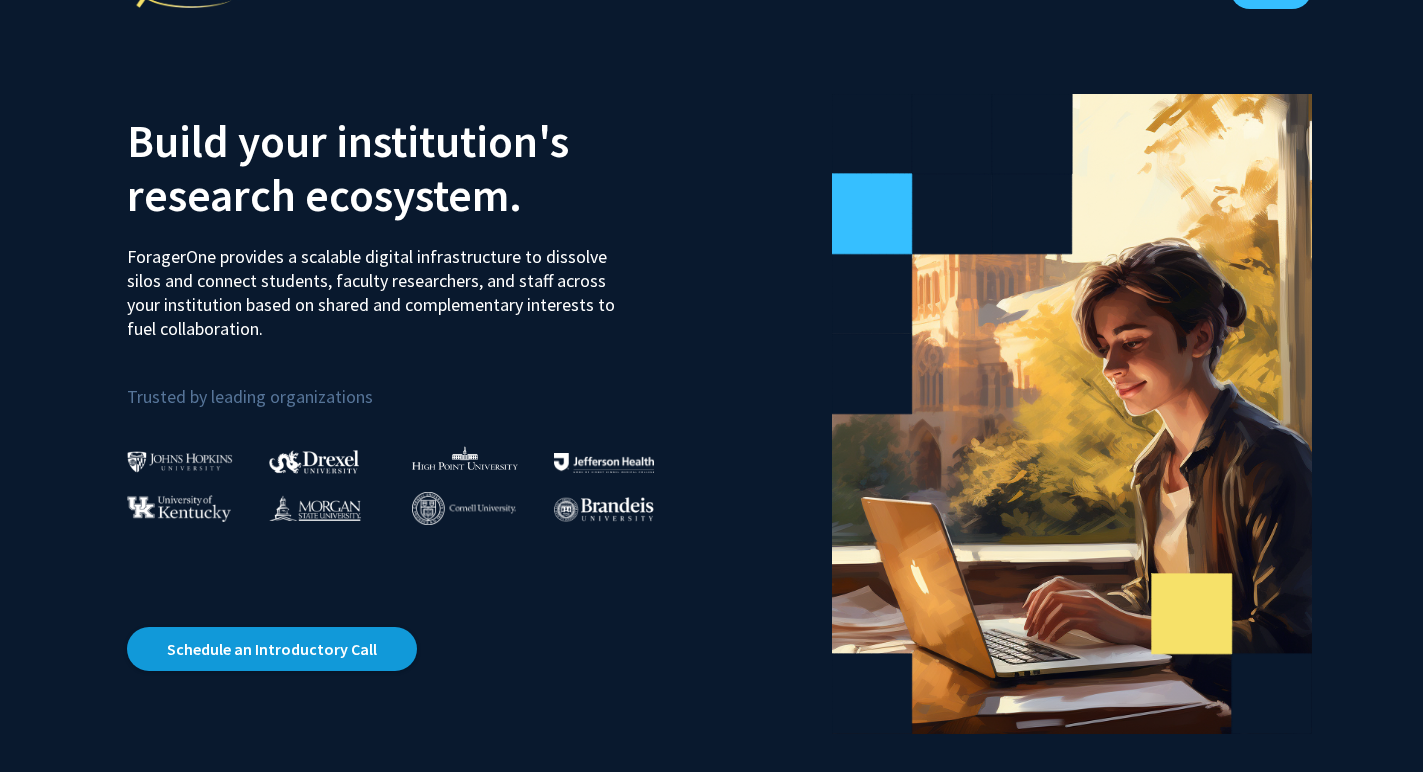 click on "Schedule an Introductory Call" 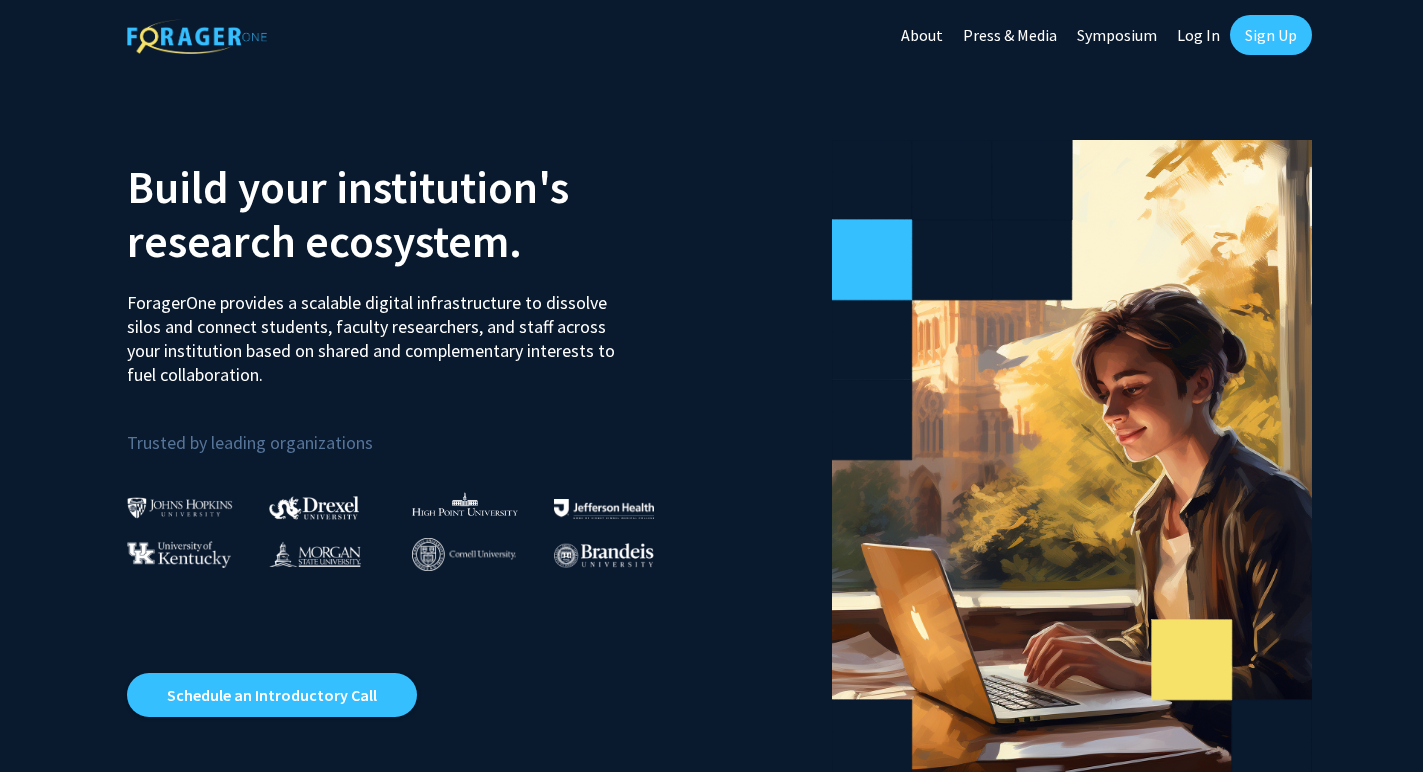 scroll, scrollTop: 0, scrollLeft: 0, axis: both 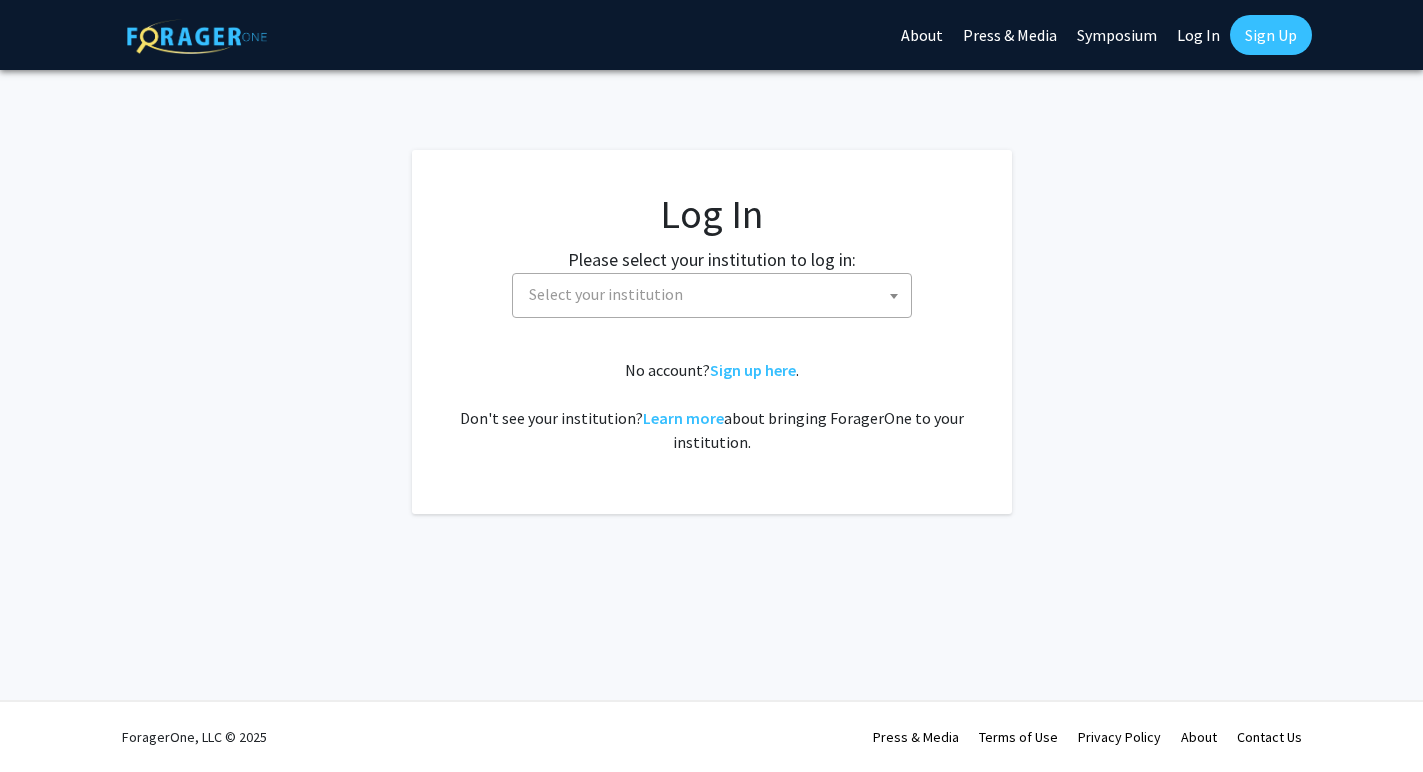 click on "Select your institution" at bounding box center (716, 294) 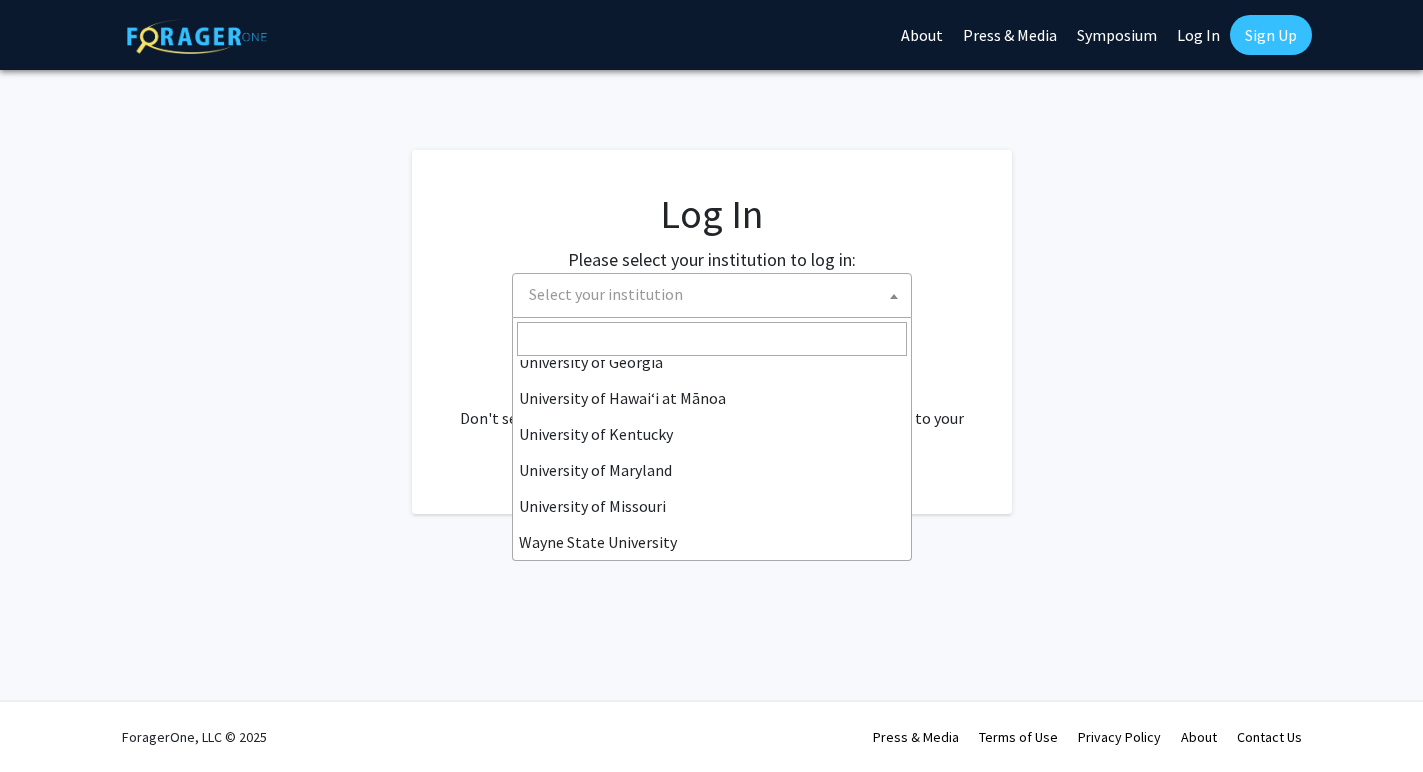 scroll, scrollTop: 700, scrollLeft: 0, axis: vertical 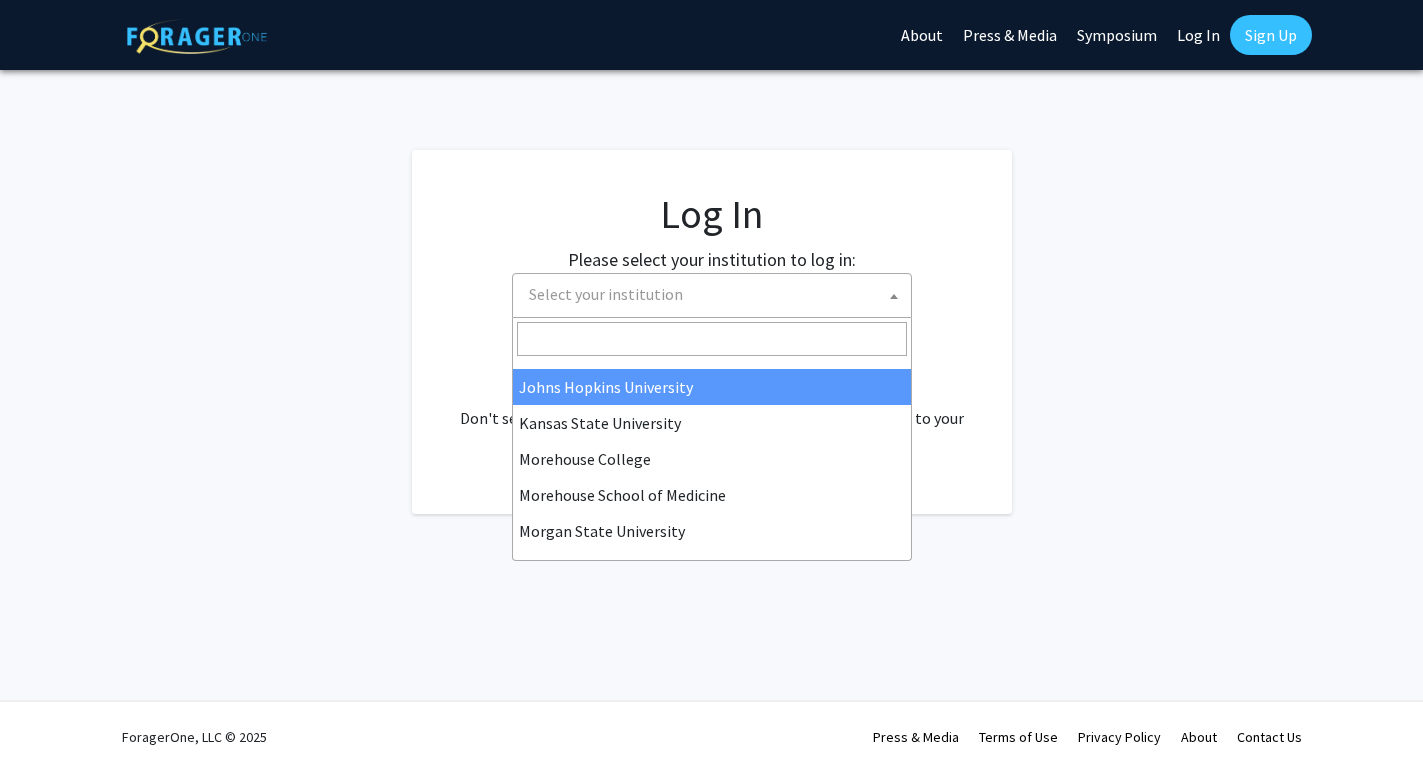 select on "1" 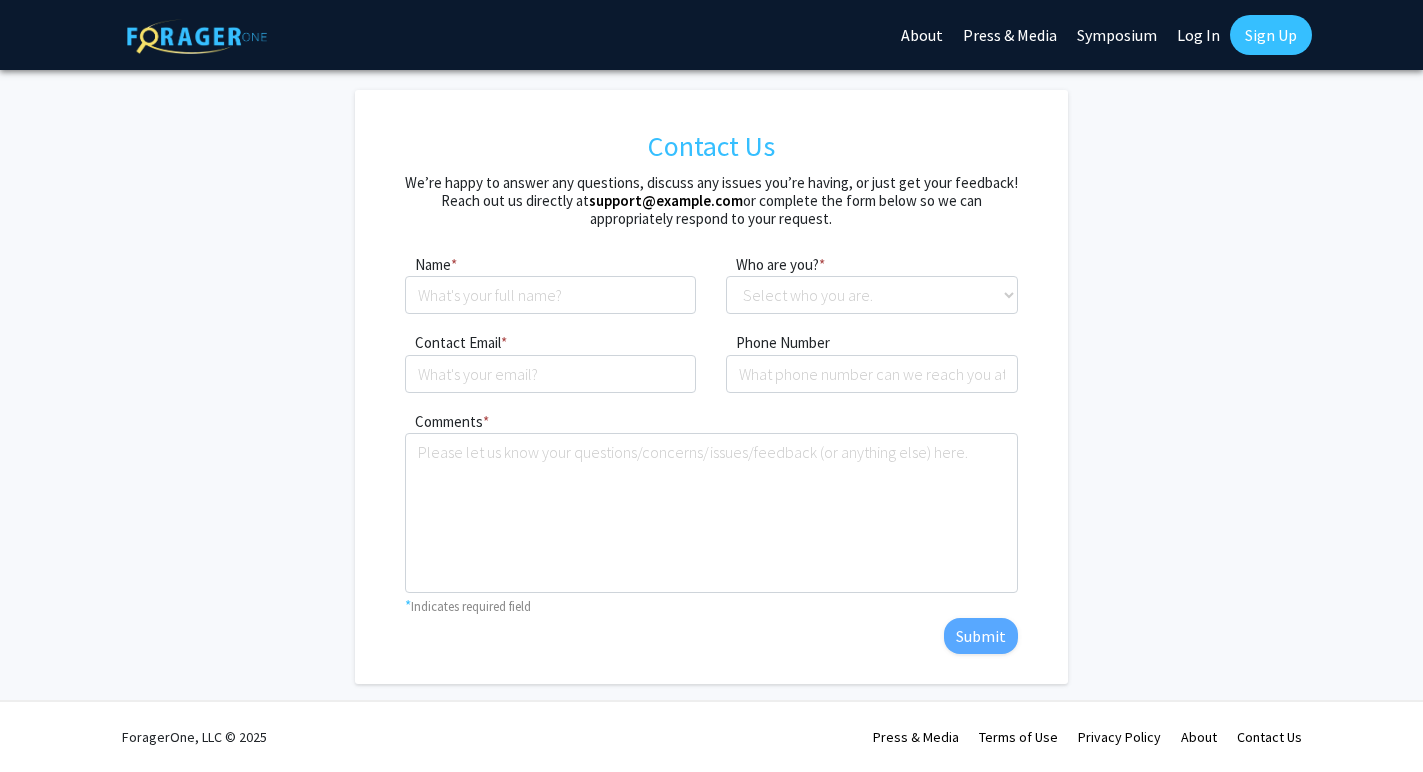 scroll, scrollTop: 0, scrollLeft: 0, axis: both 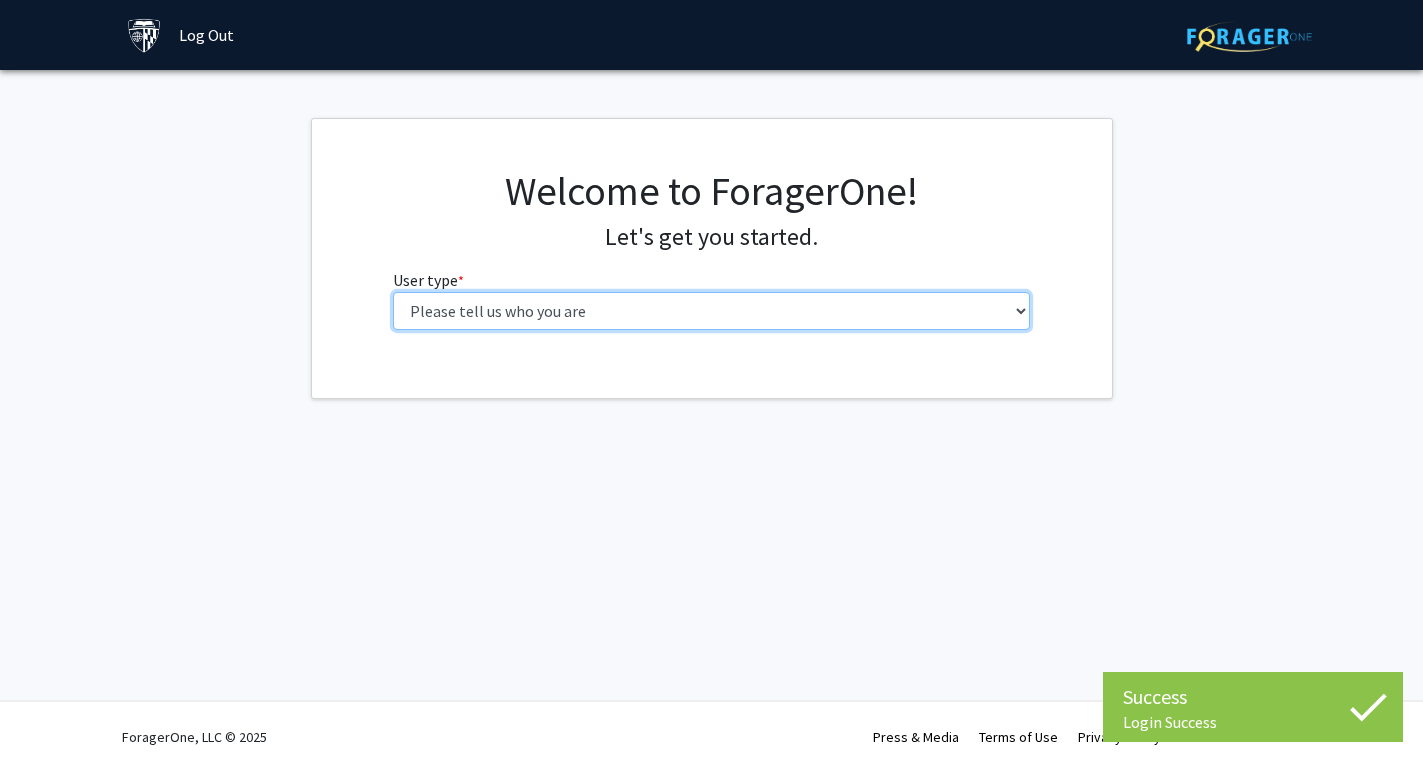 select on "1: undergrad" 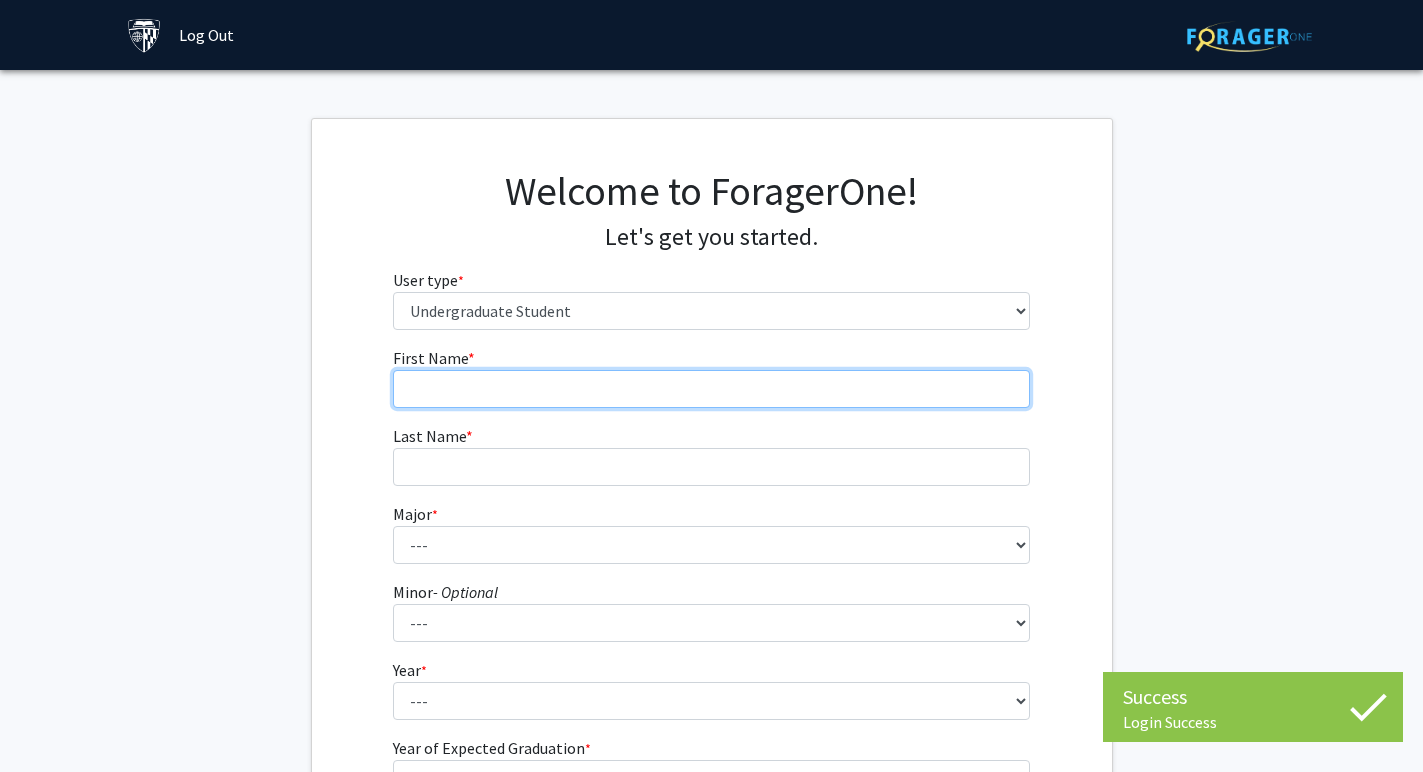 click on "First Name * required" at bounding box center (711, 389) 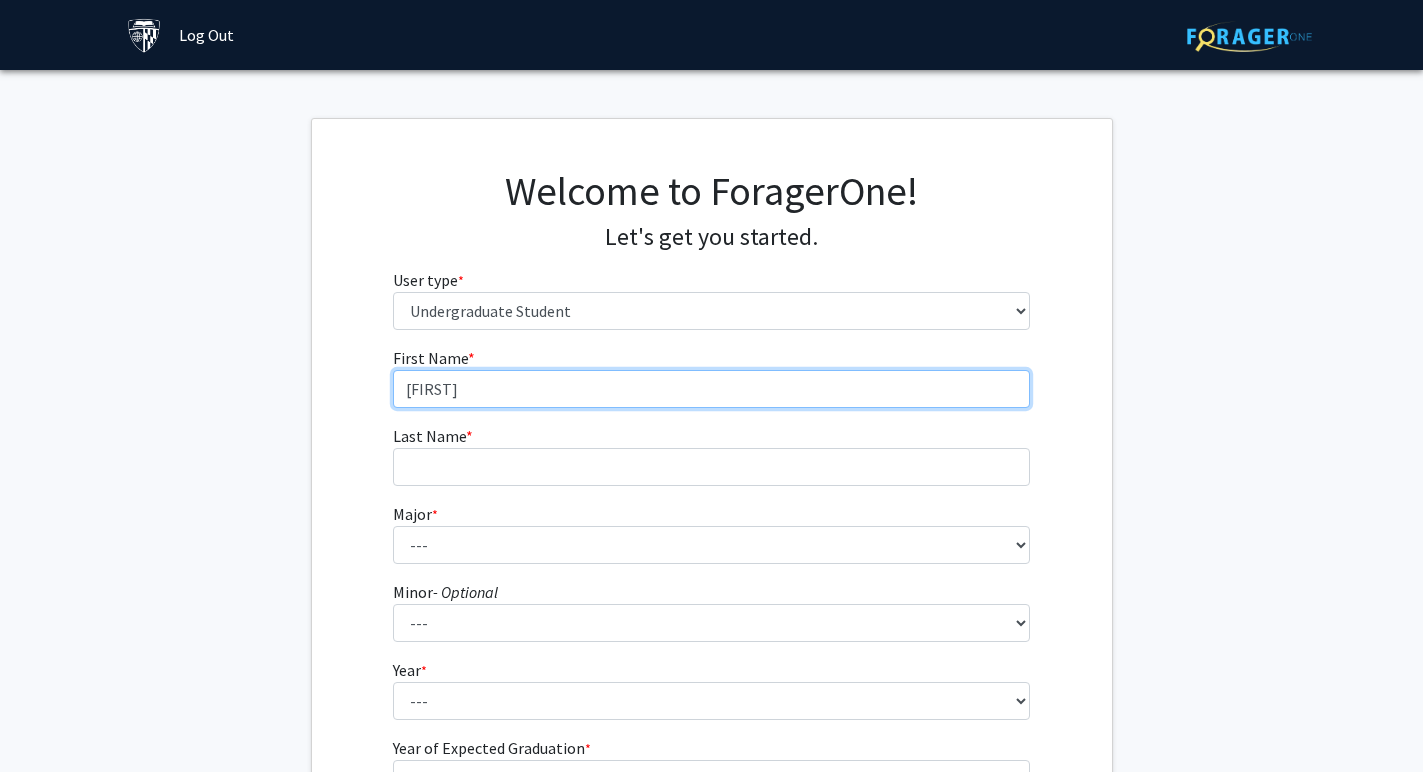 type on "Claire" 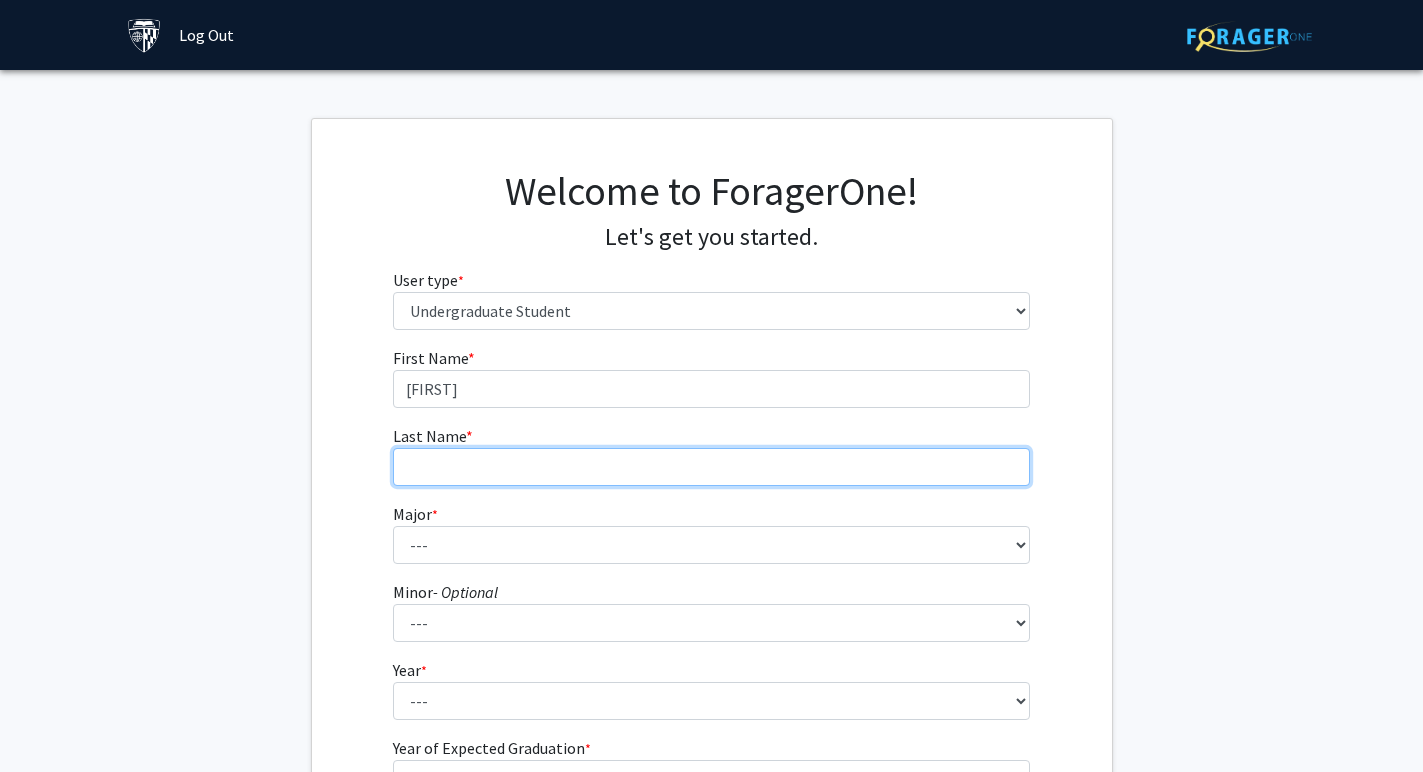 click on "Last Name * required" at bounding box center (711, 467) 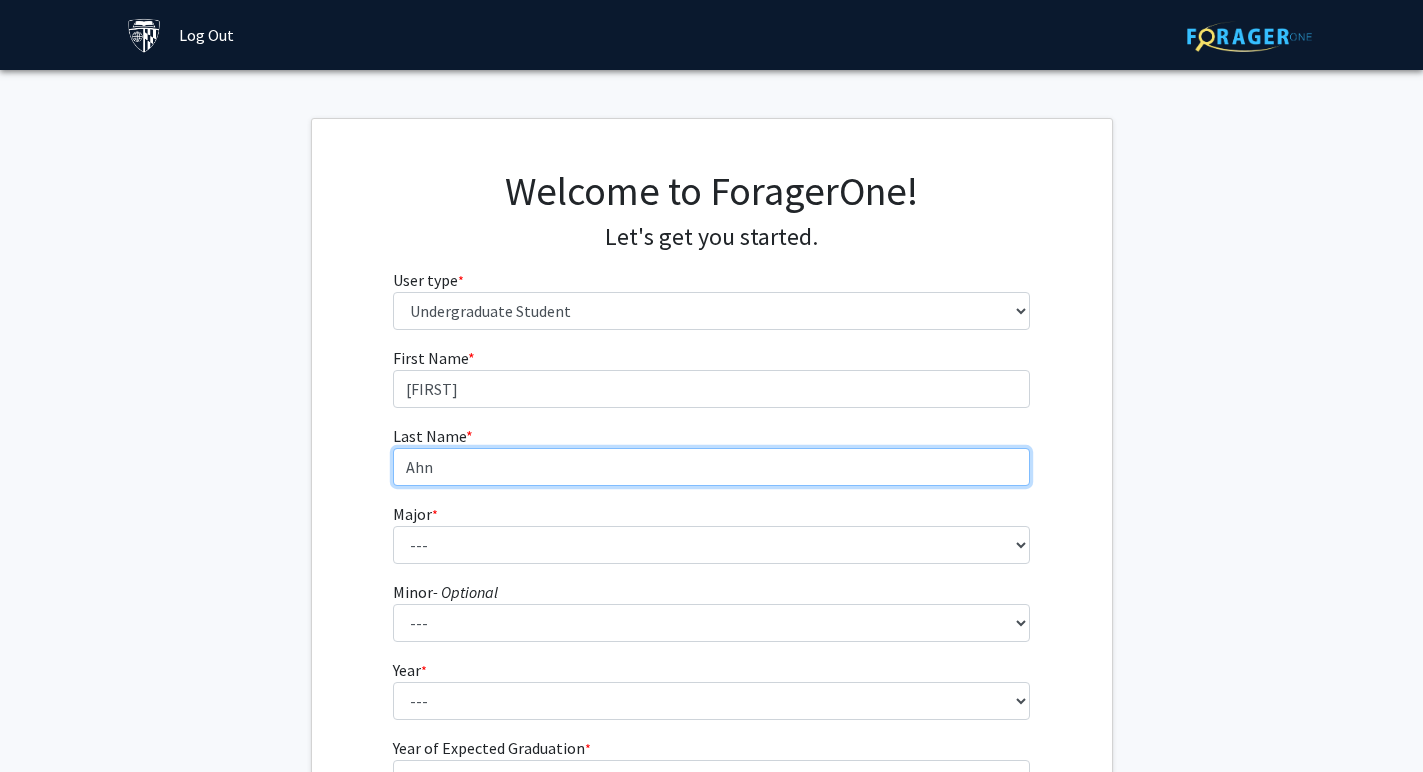 type on "Ahn" 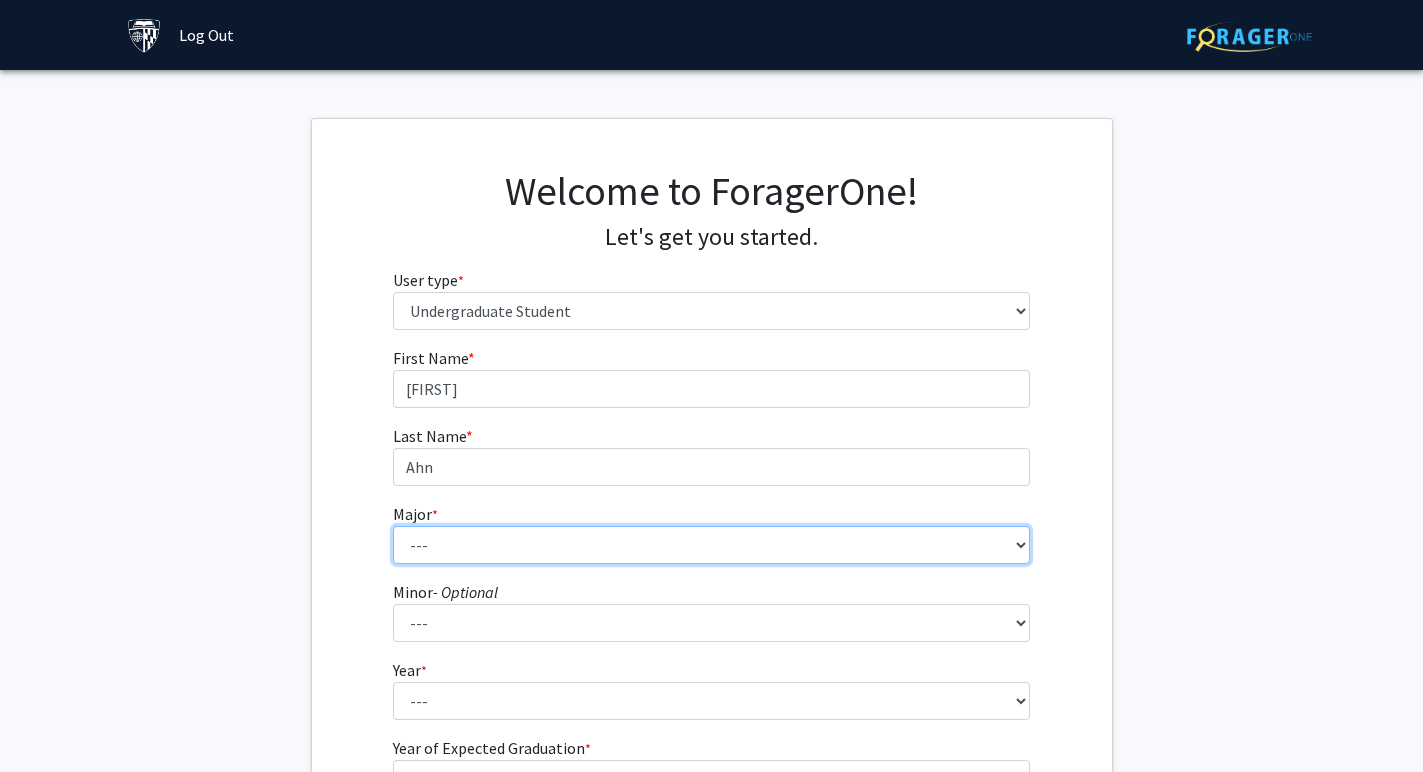 select on "6: 21" 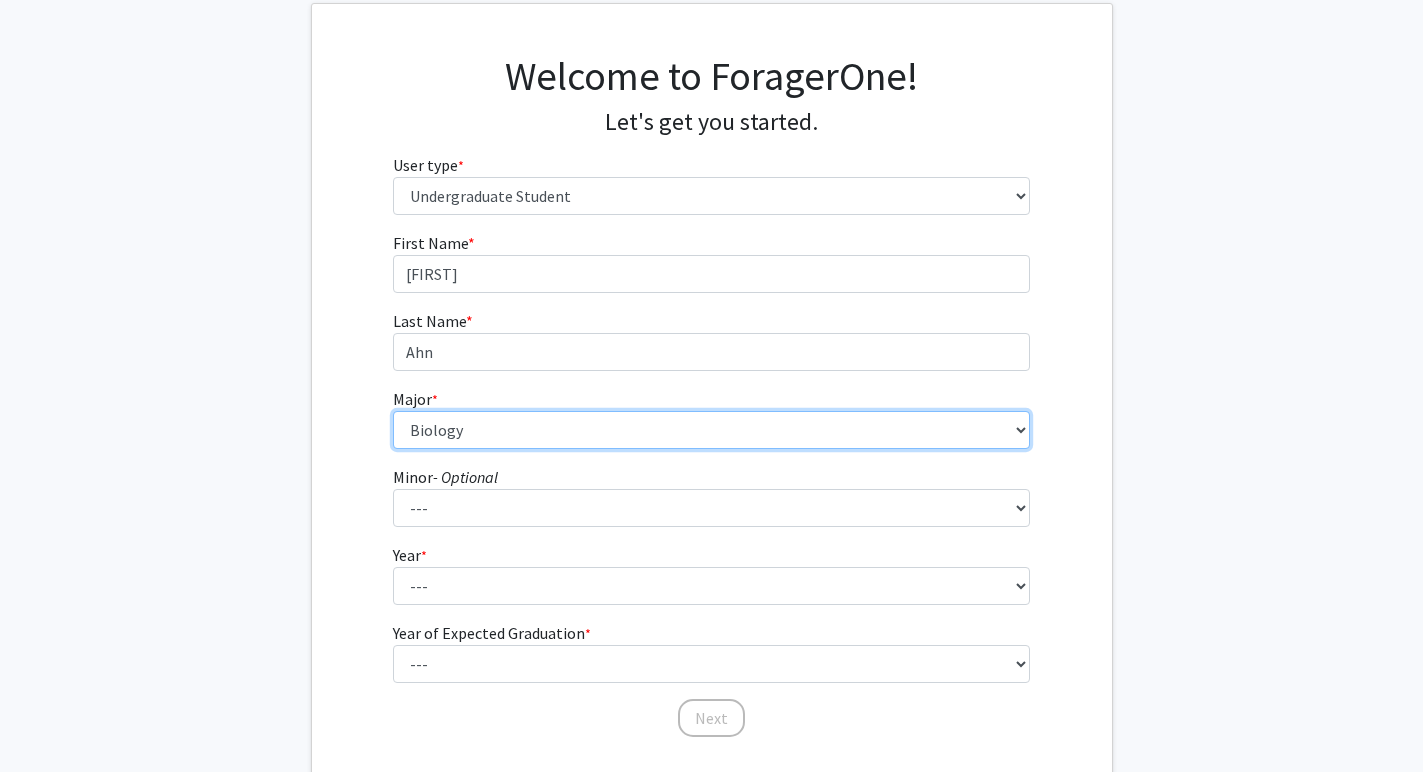scroll, scrollTop: 138, scrollLeft: 0, axis: vertical 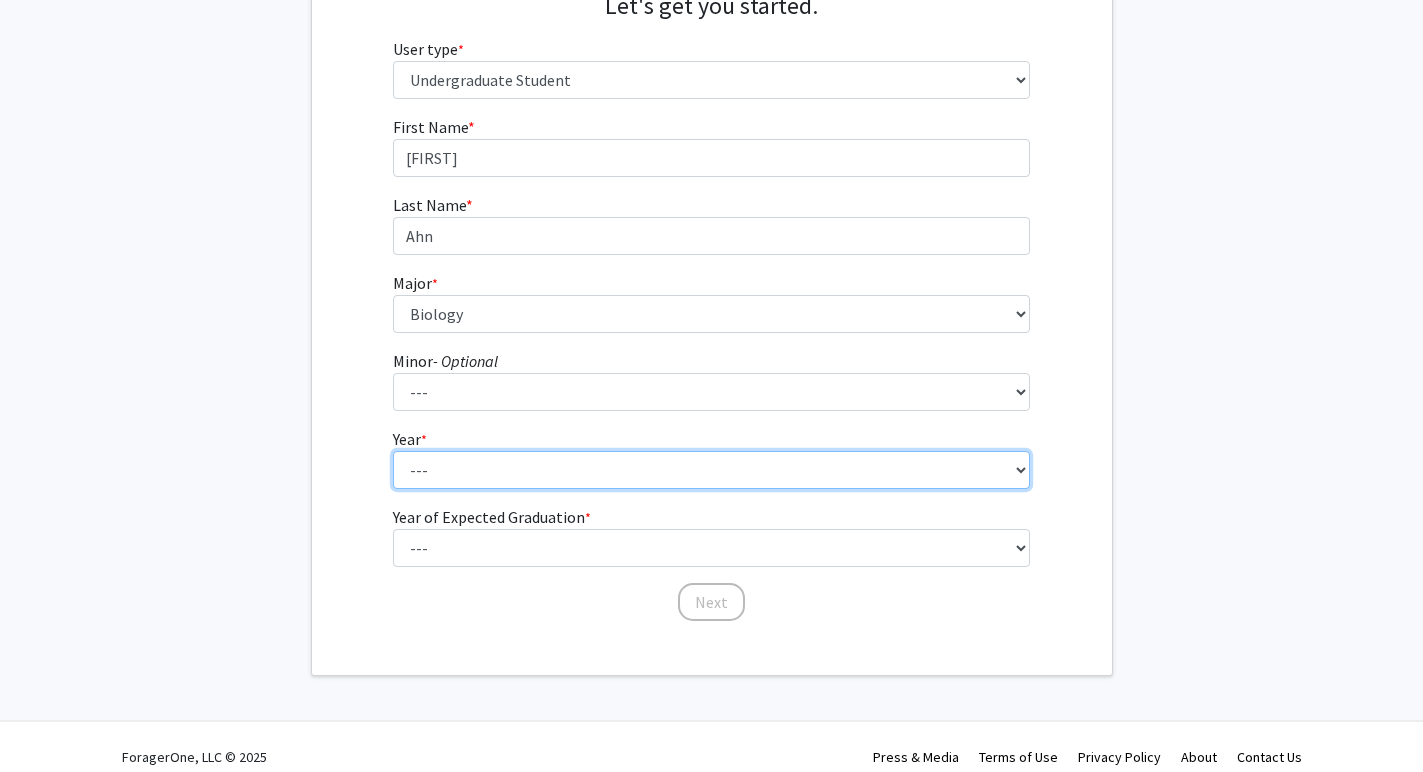 select on "1: first-year" 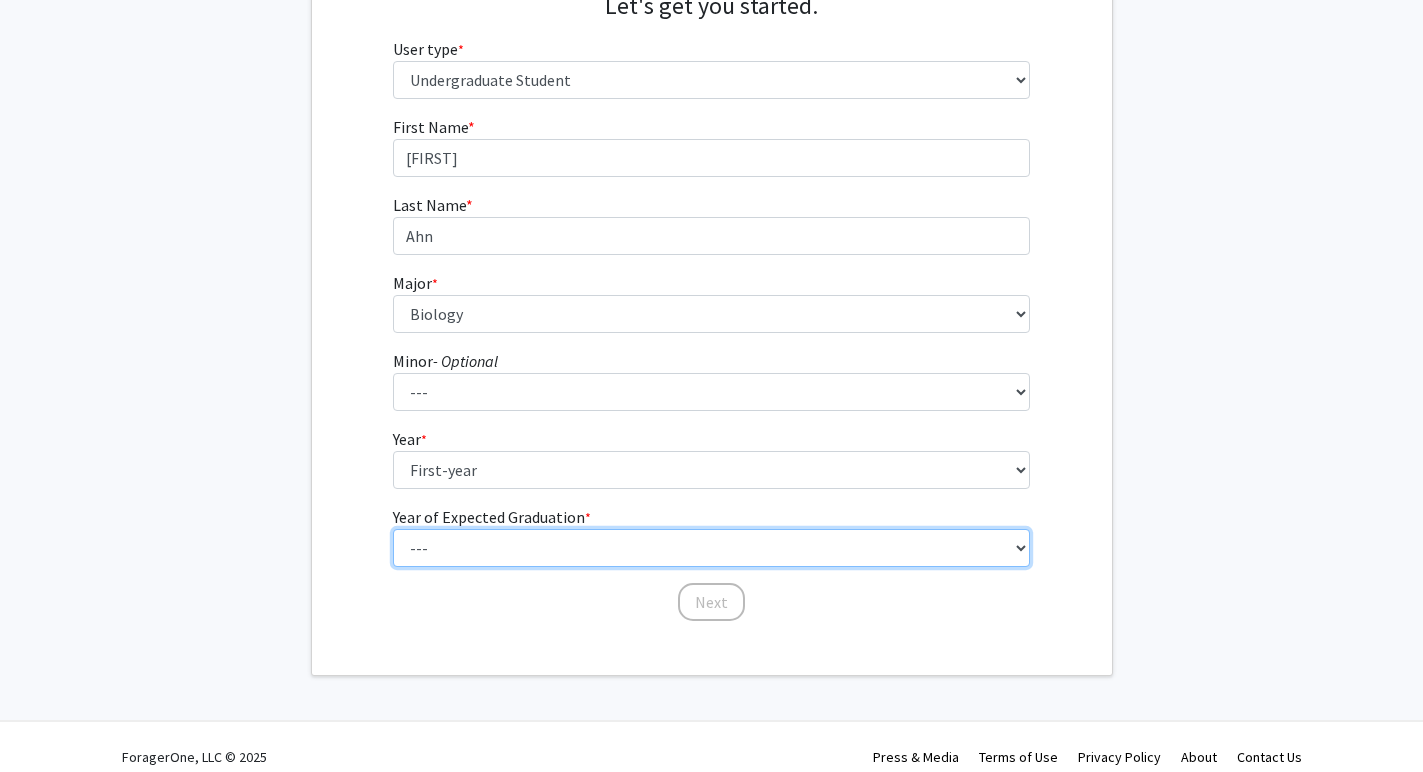 select on "5: 2029" 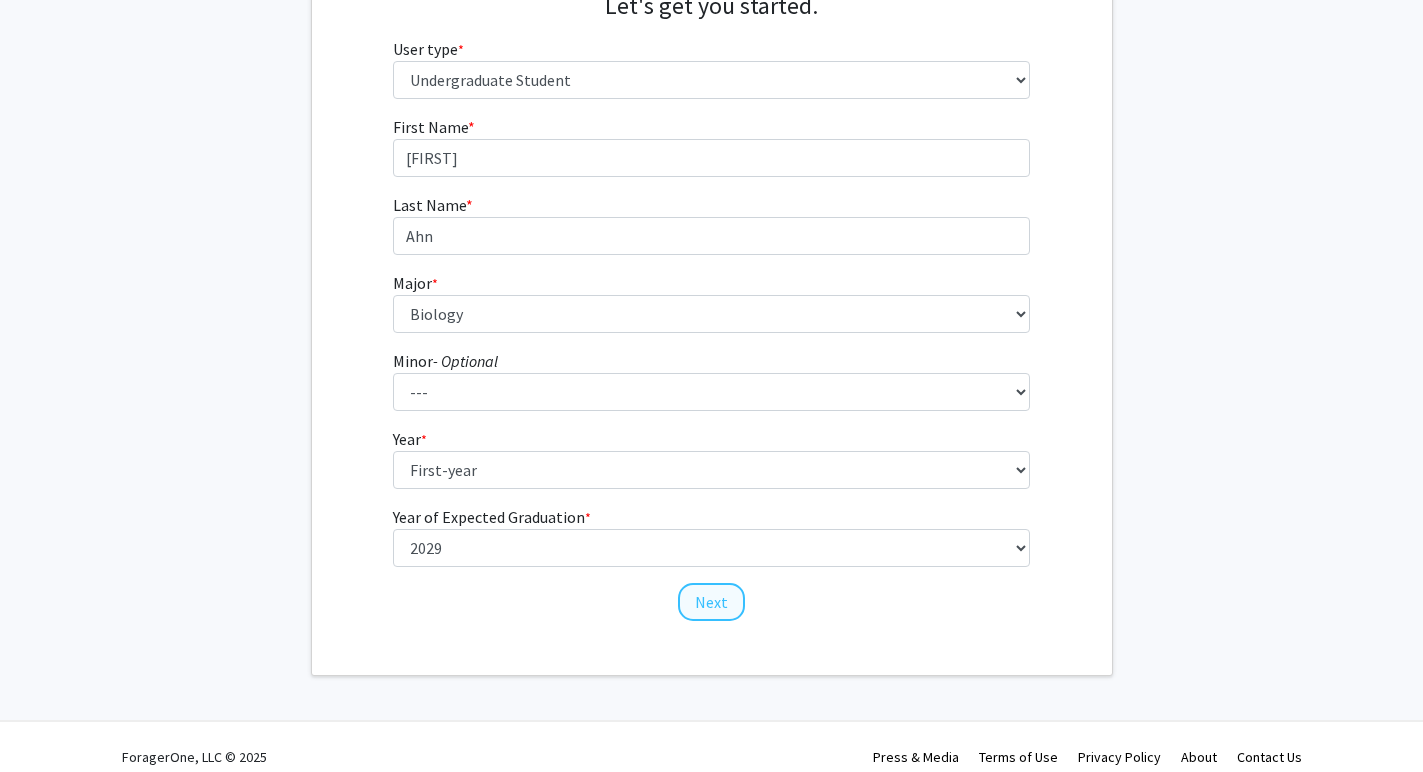click on "Next" 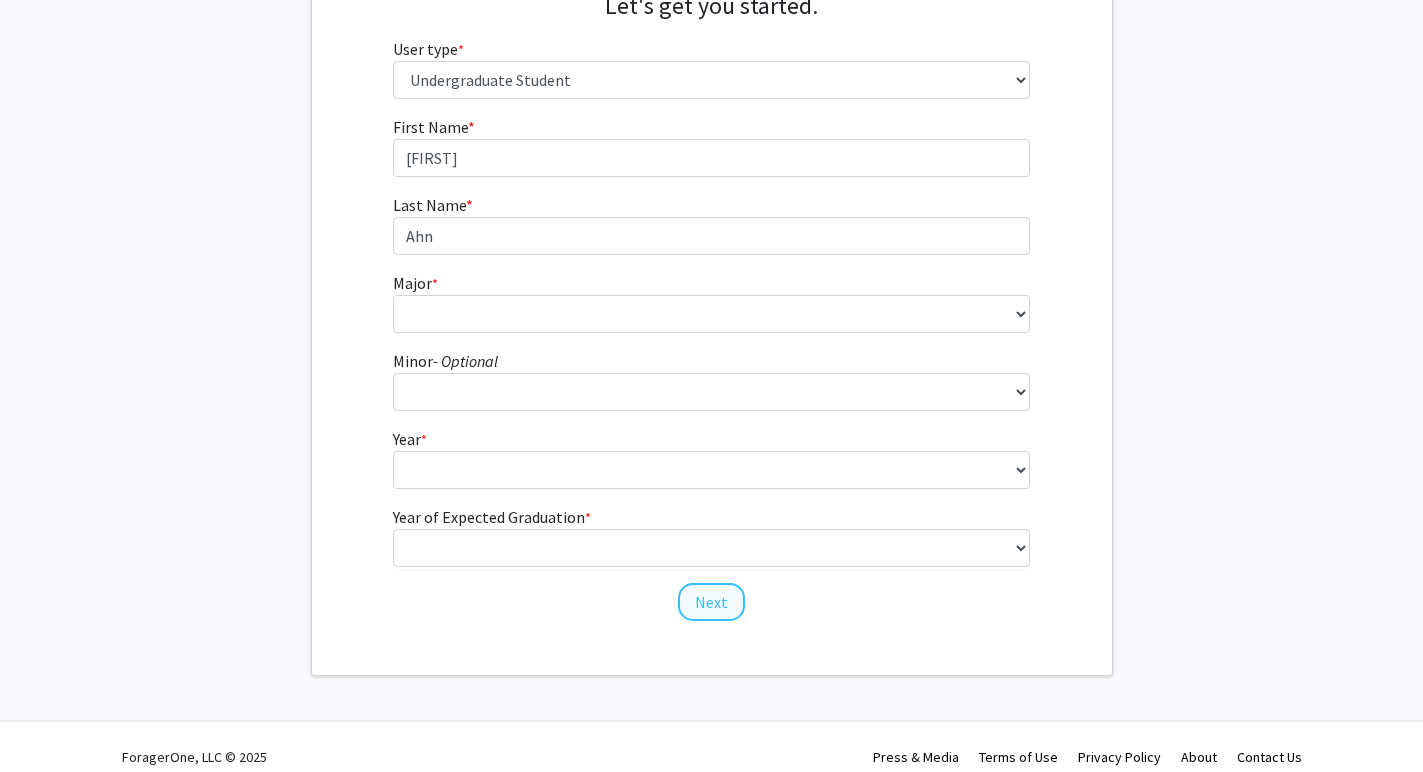 scroll, scrollTop: 0, scrollLeft: 0, axis: both 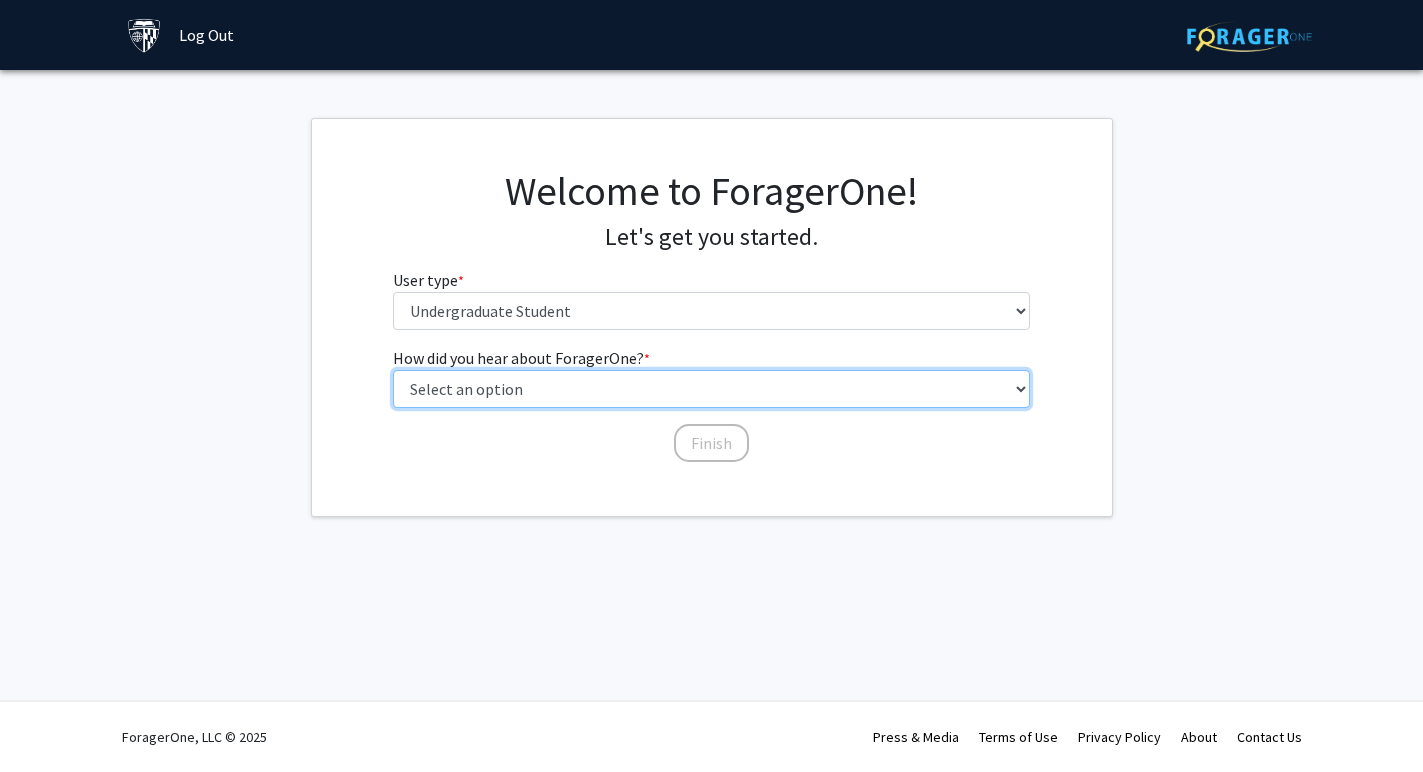 select on "3: university_website" 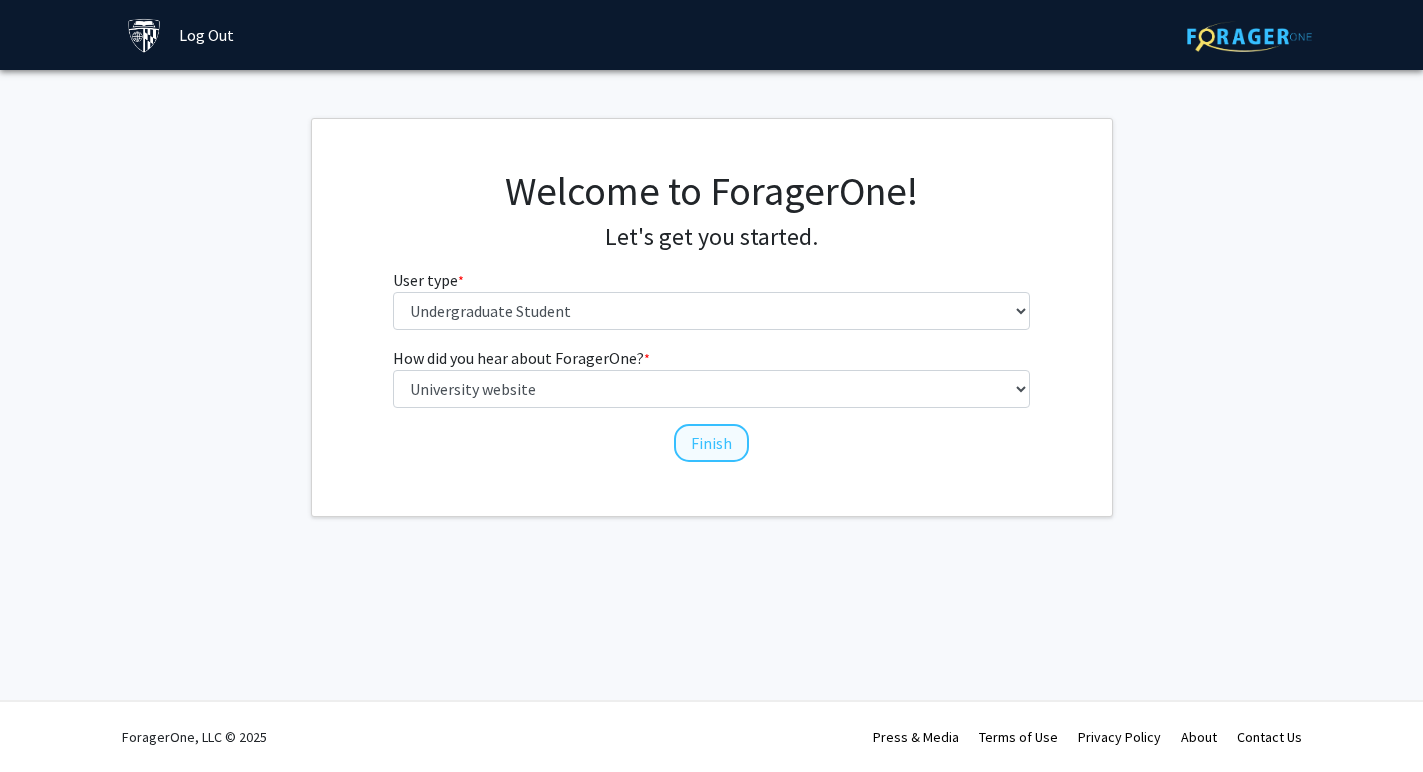 click on "Finish" 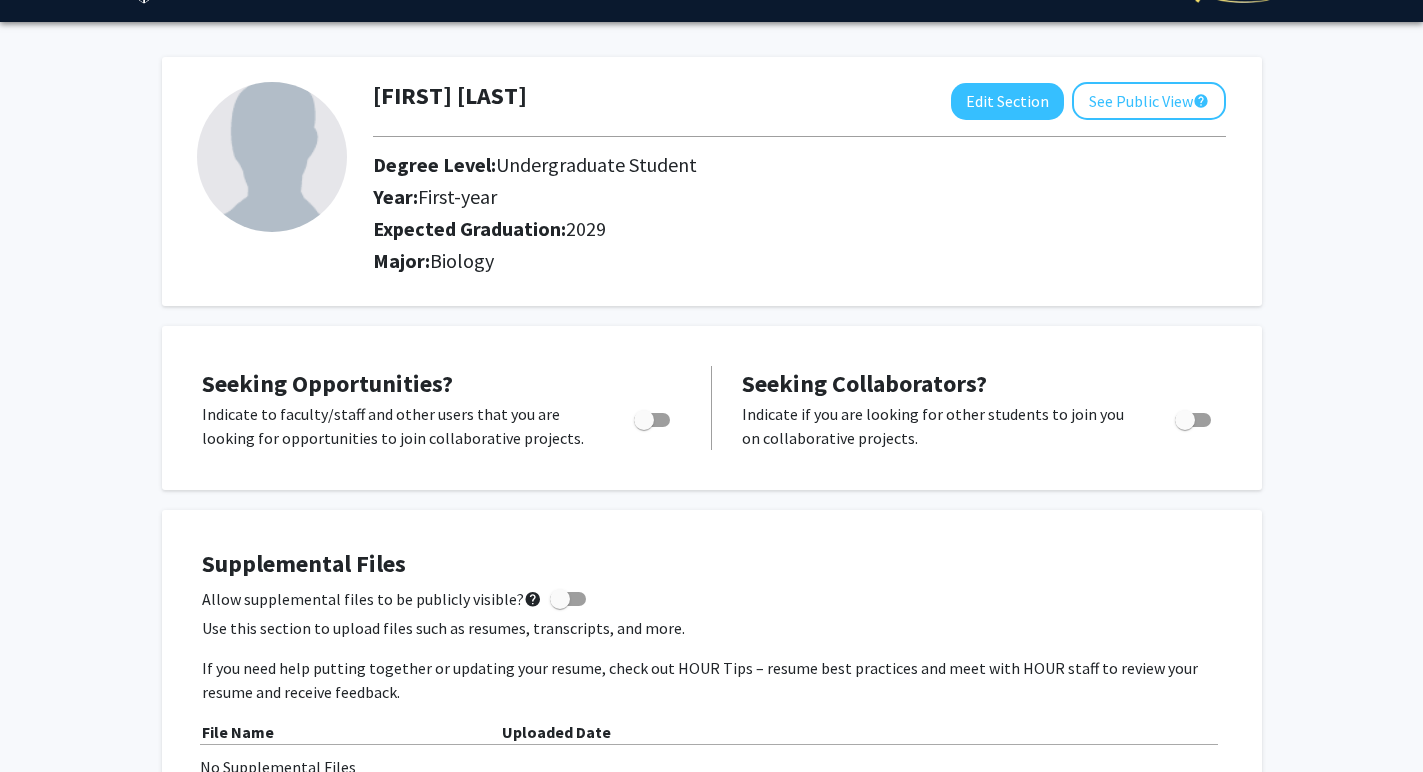 scroll, scrollTop: 58, scrollLeft: 0, axis: vertical 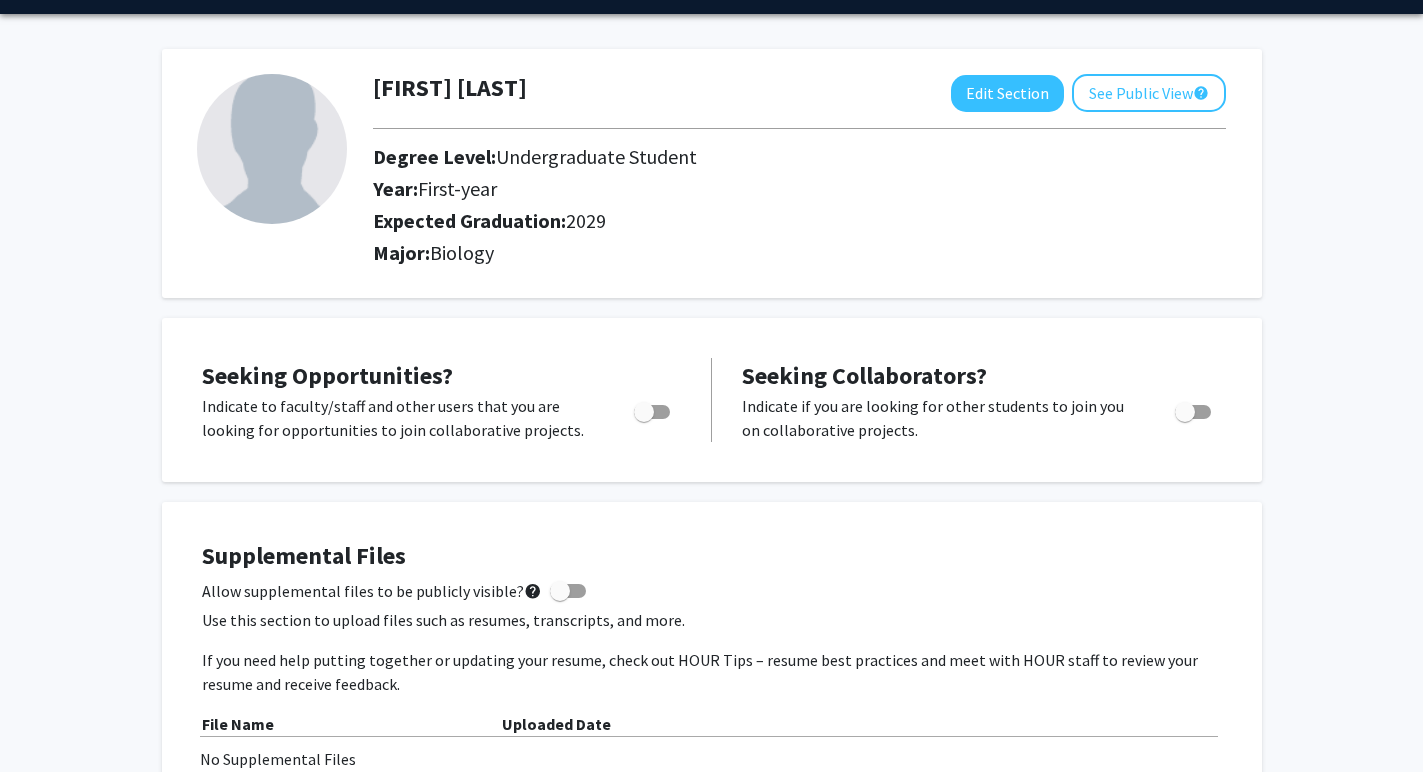 click at bounding box center (648, 412) 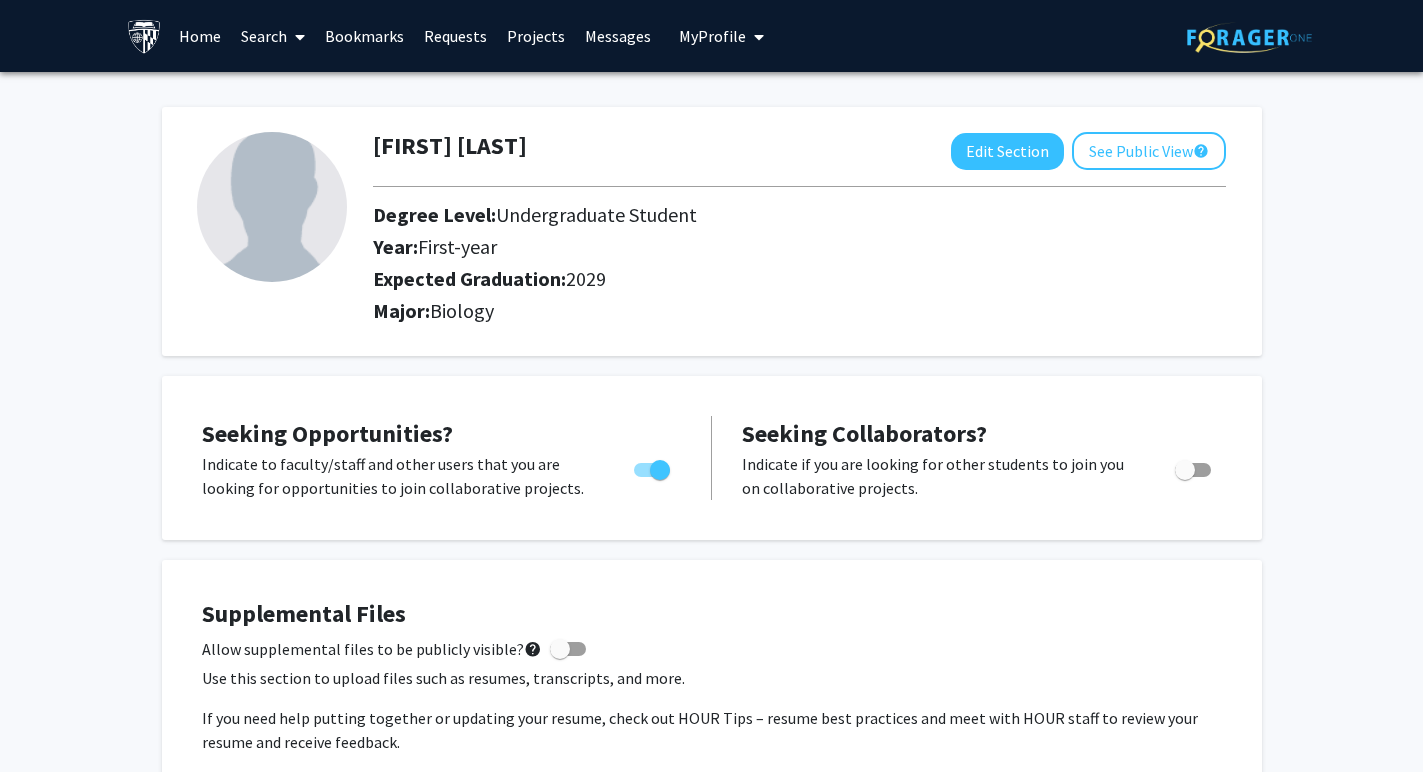 scroll, scrollTop: 0, scrollLeft: 0, axis: both 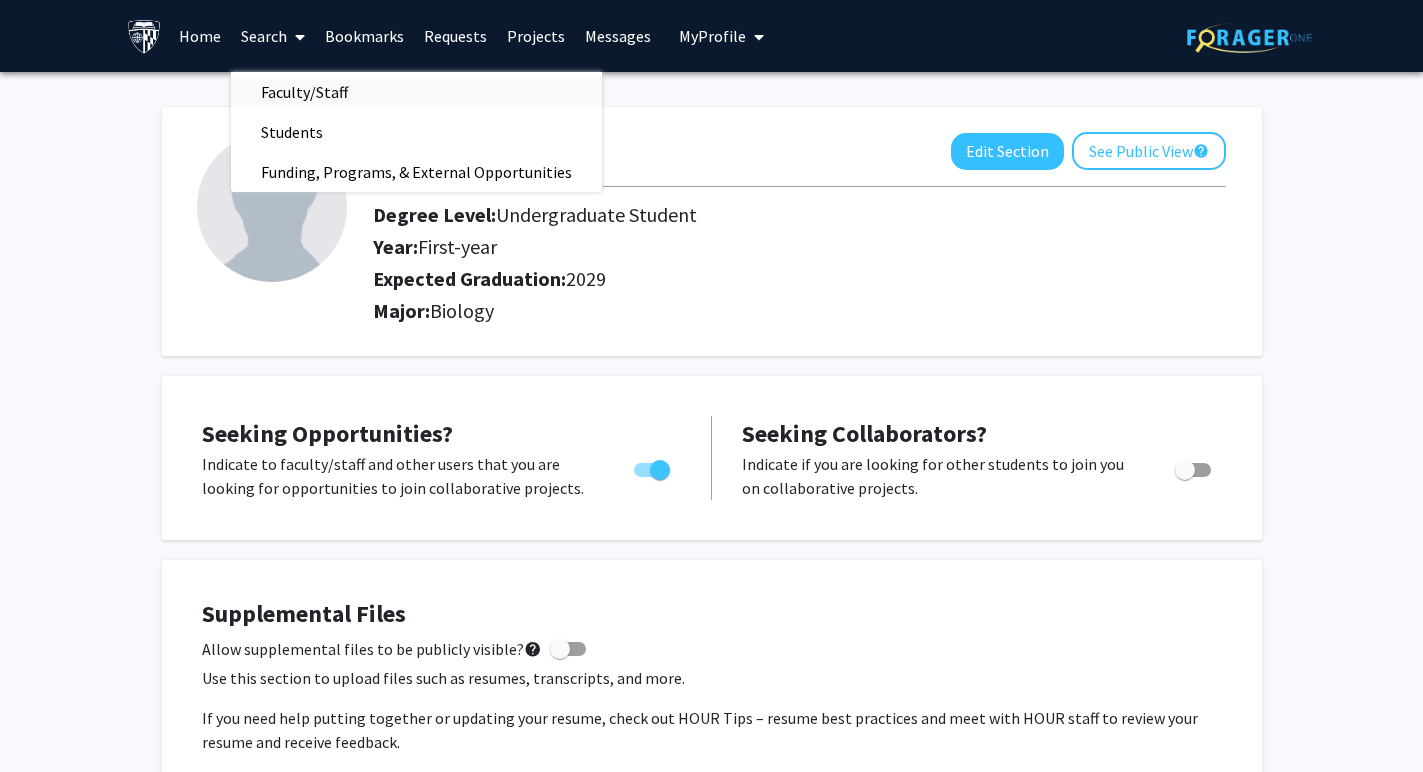 click on "Faculty/Staff" at bounding box center [304, 92] 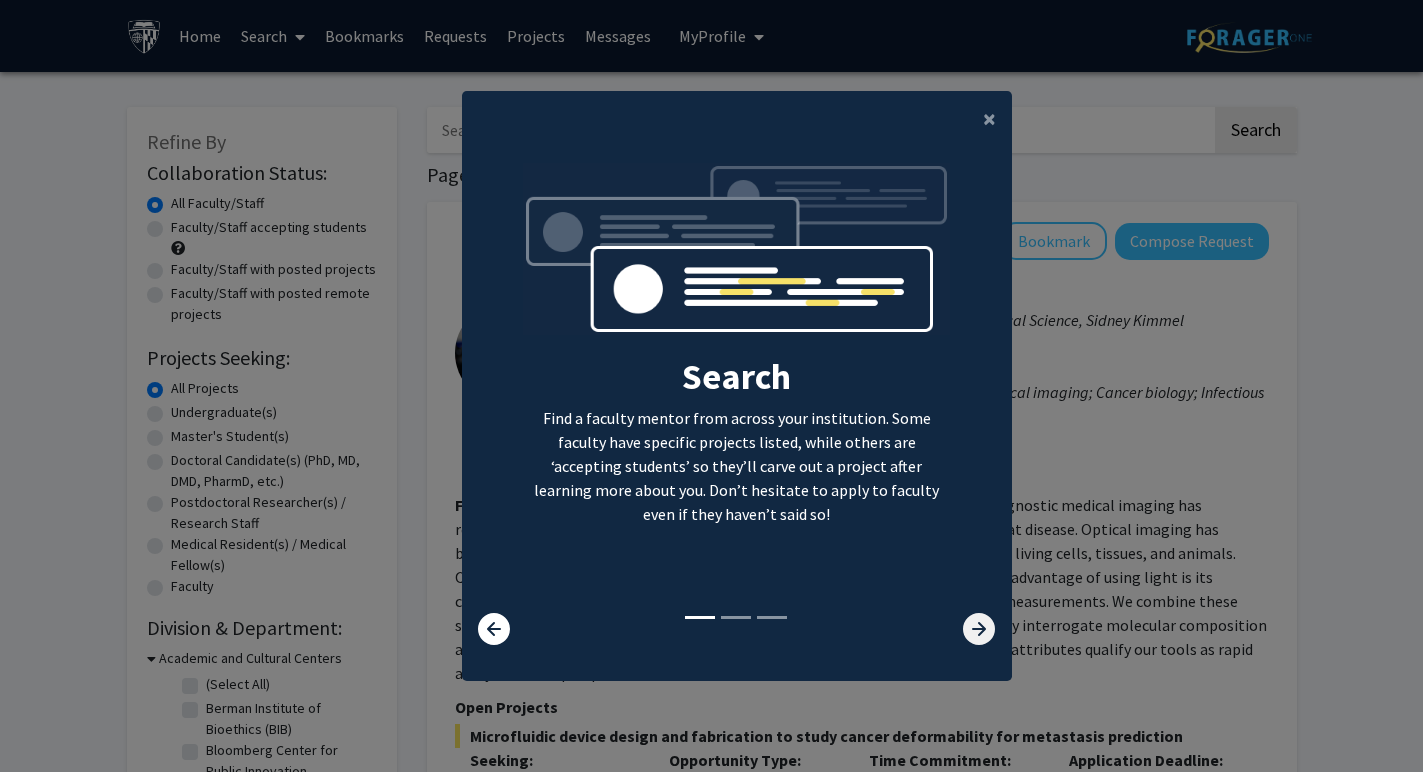 click 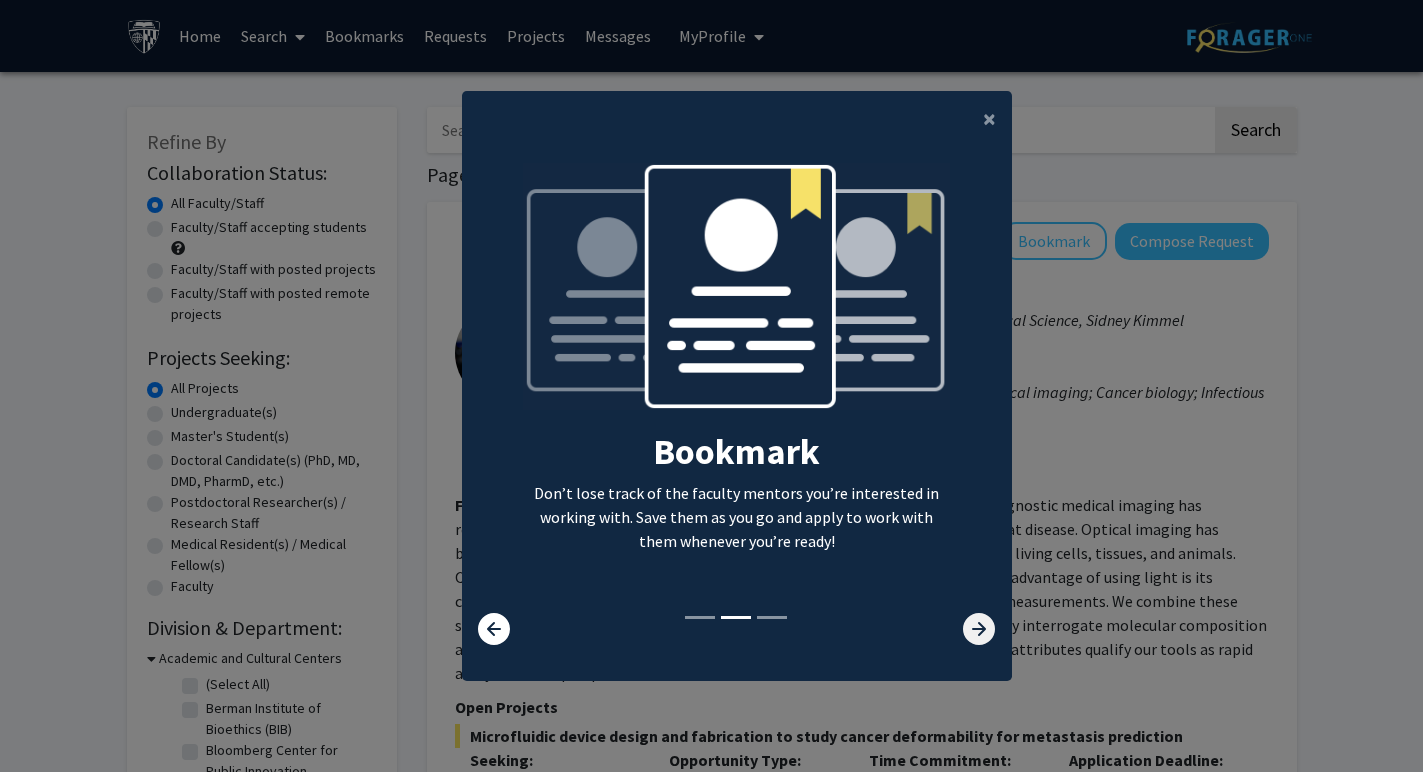 click 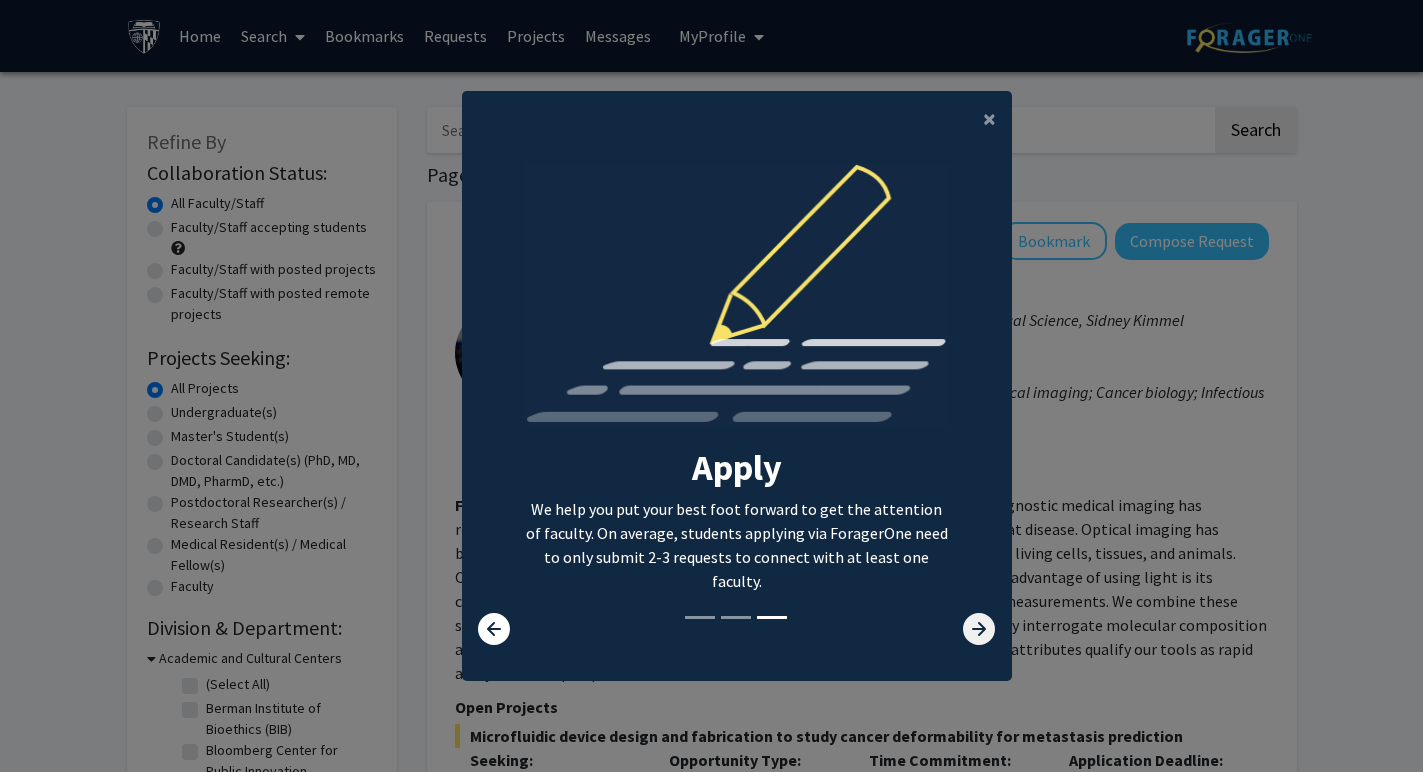 click 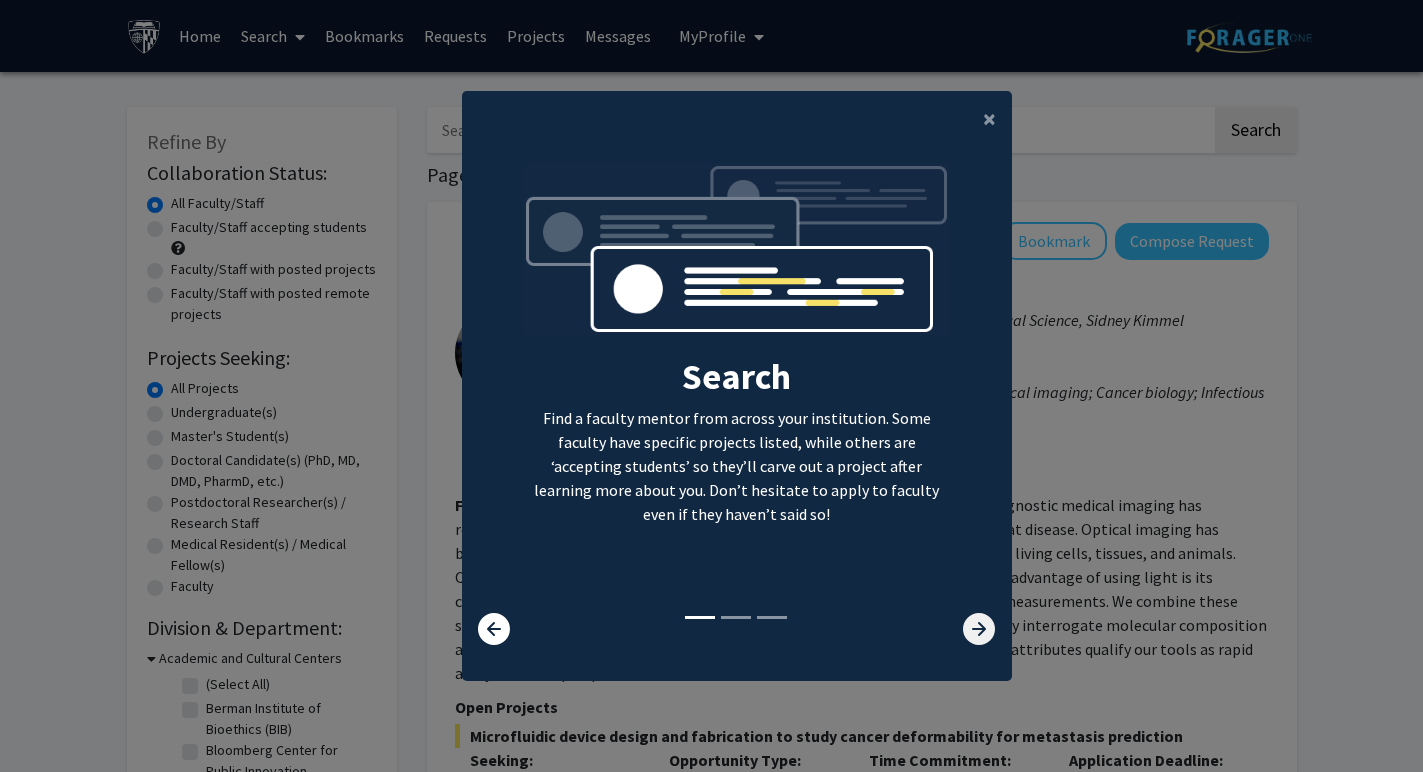 click 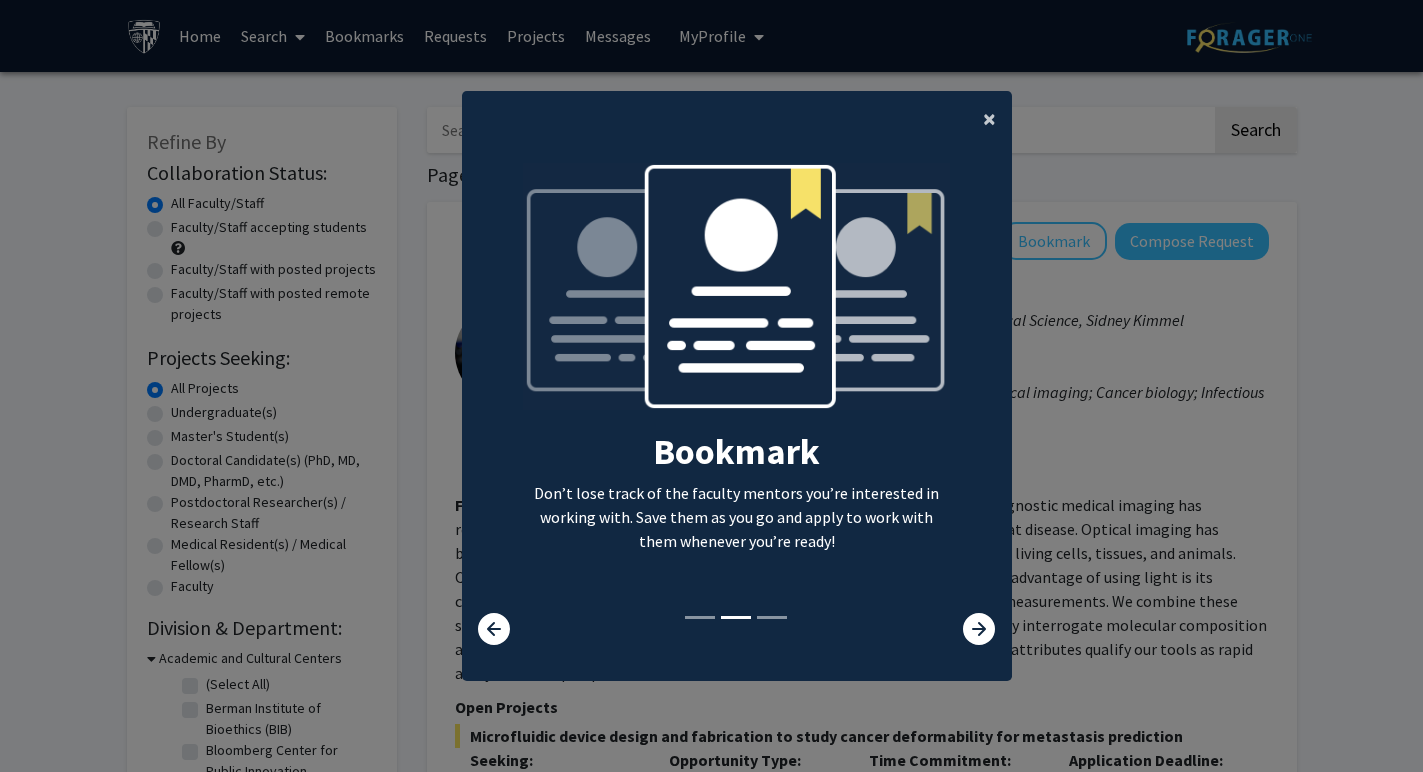 click on "×" 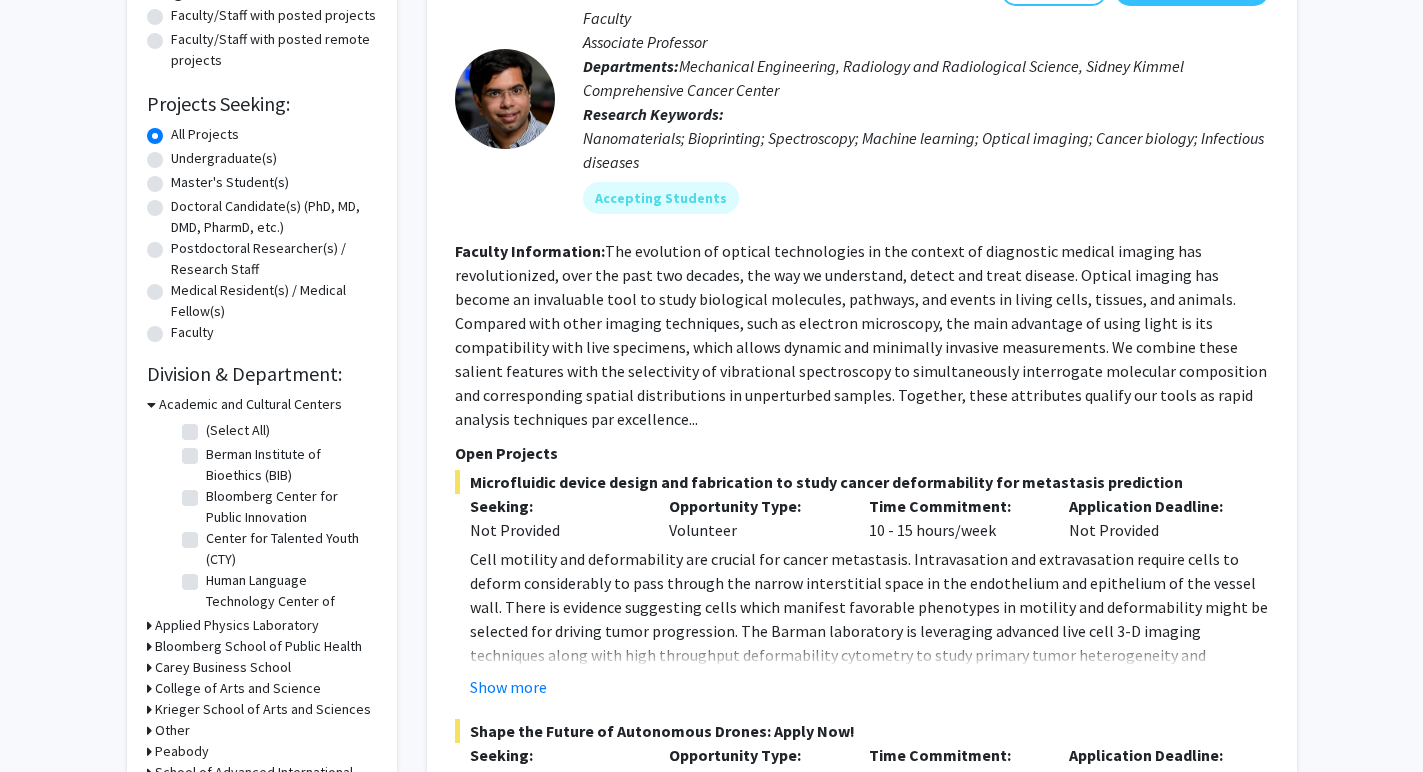 scroll, scrollTop: 205, scrollLeft: 0, axis: vertical 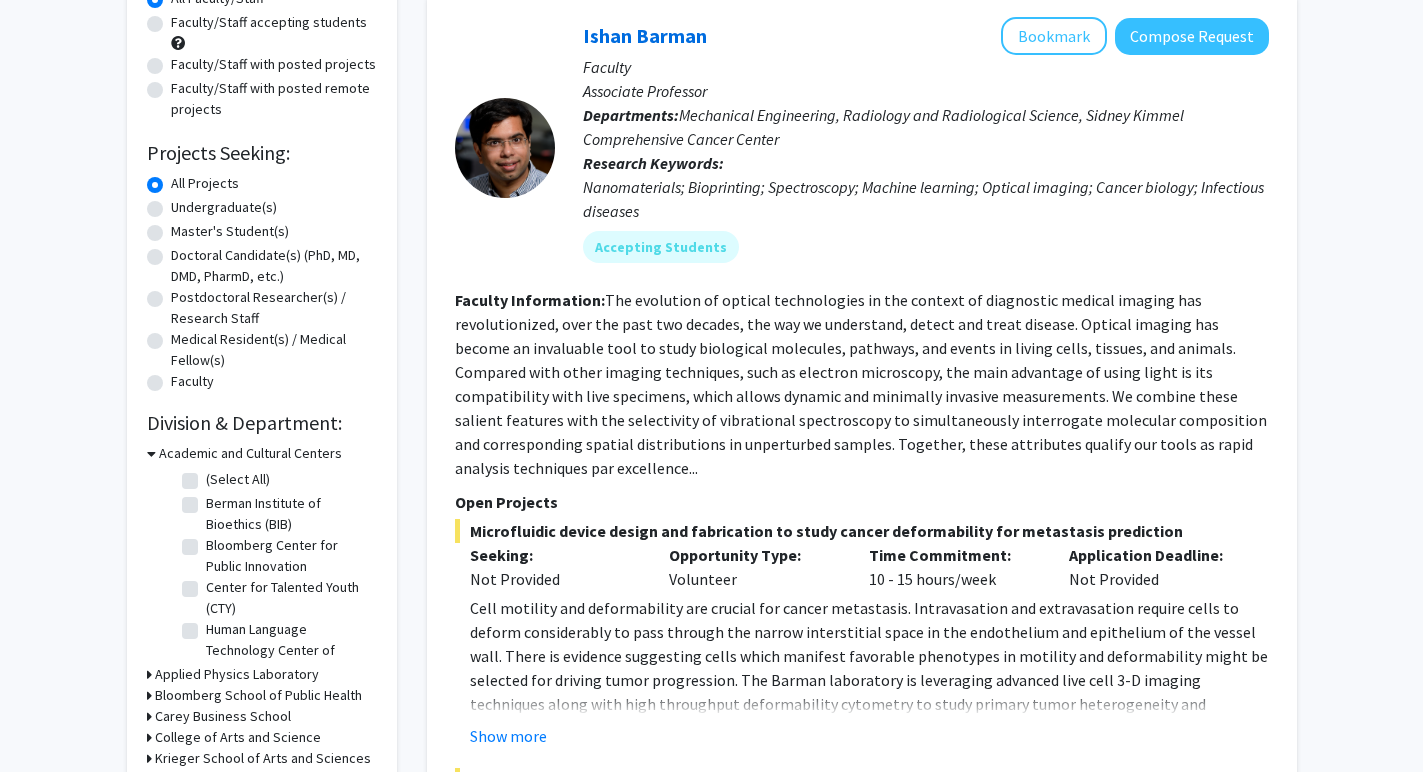 click on "Undergraduate(s)" 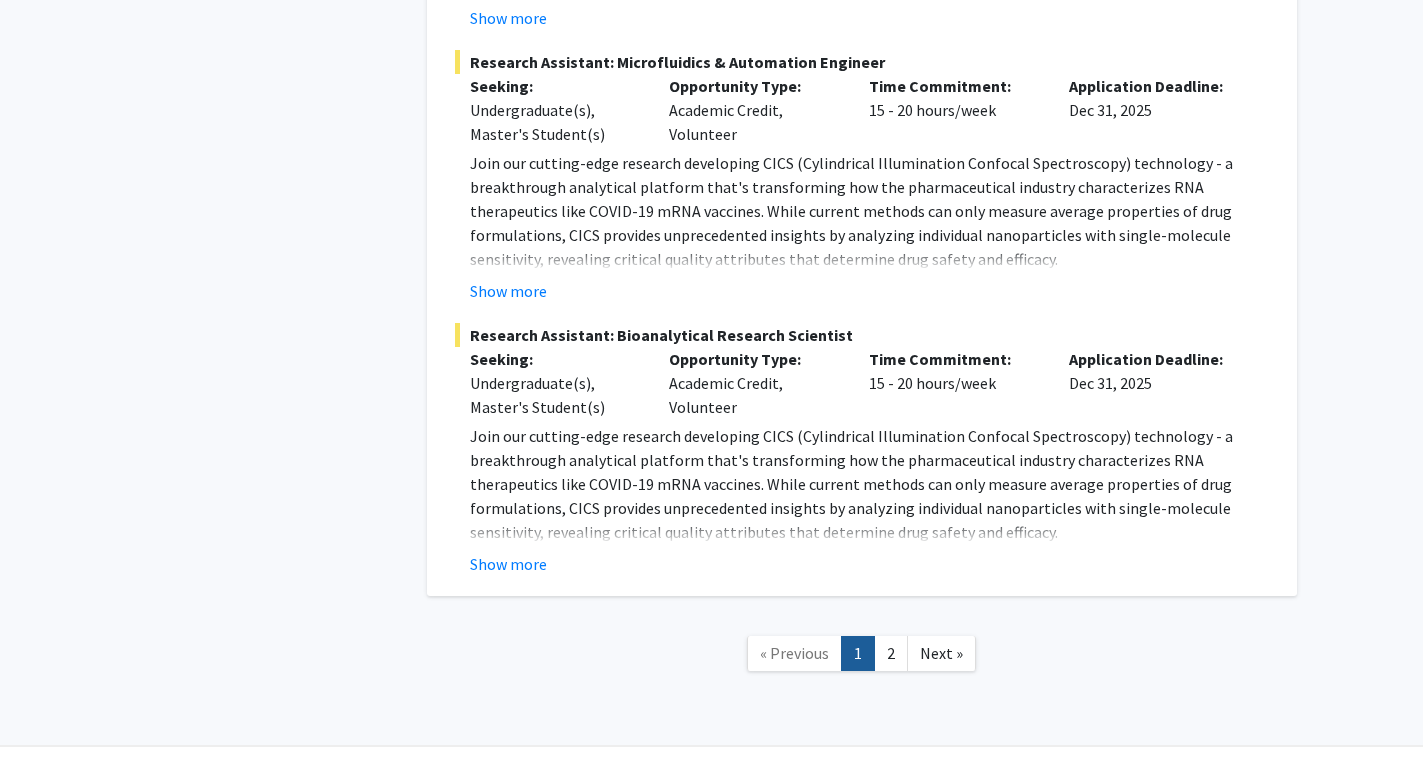 scroll, scrollTop: 8443, scrollLeft: 0, axis: vertical 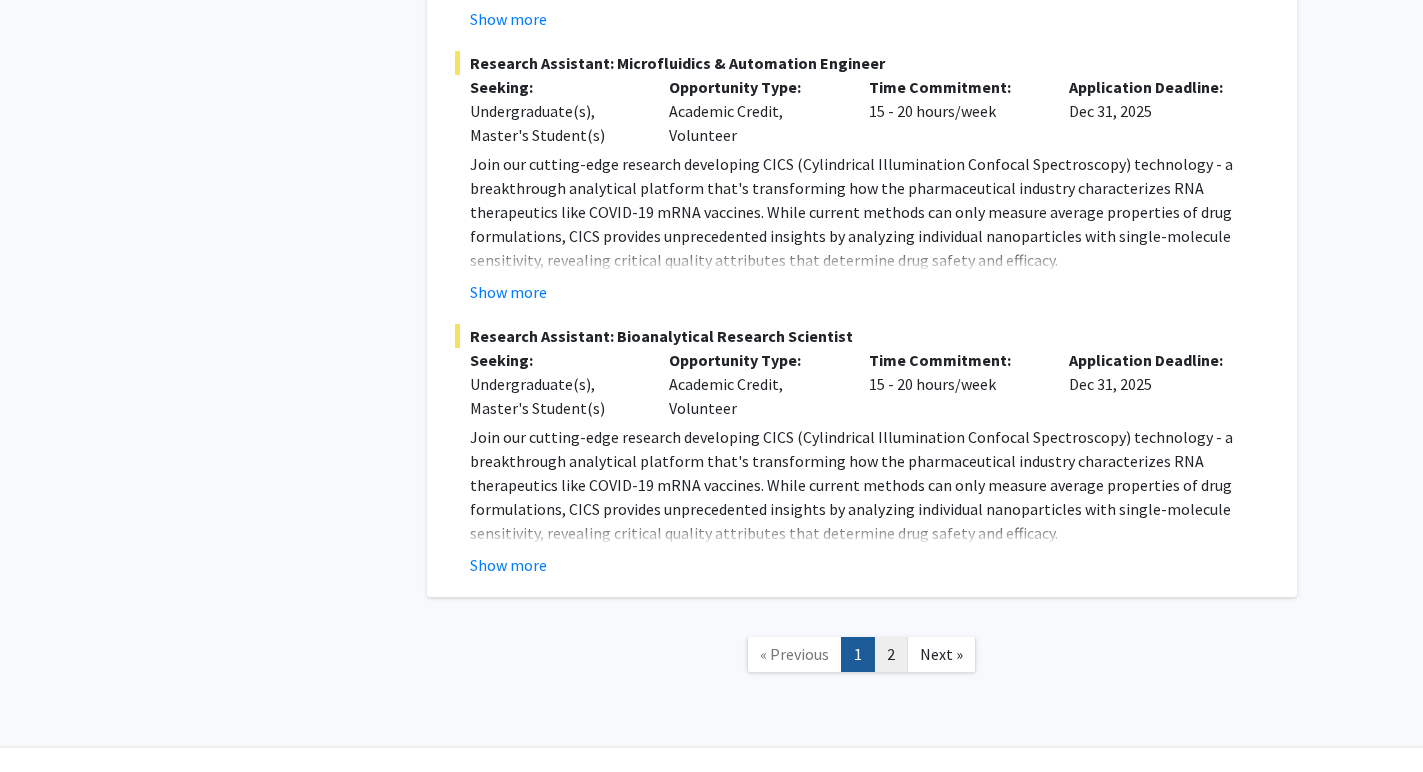 click on "2" 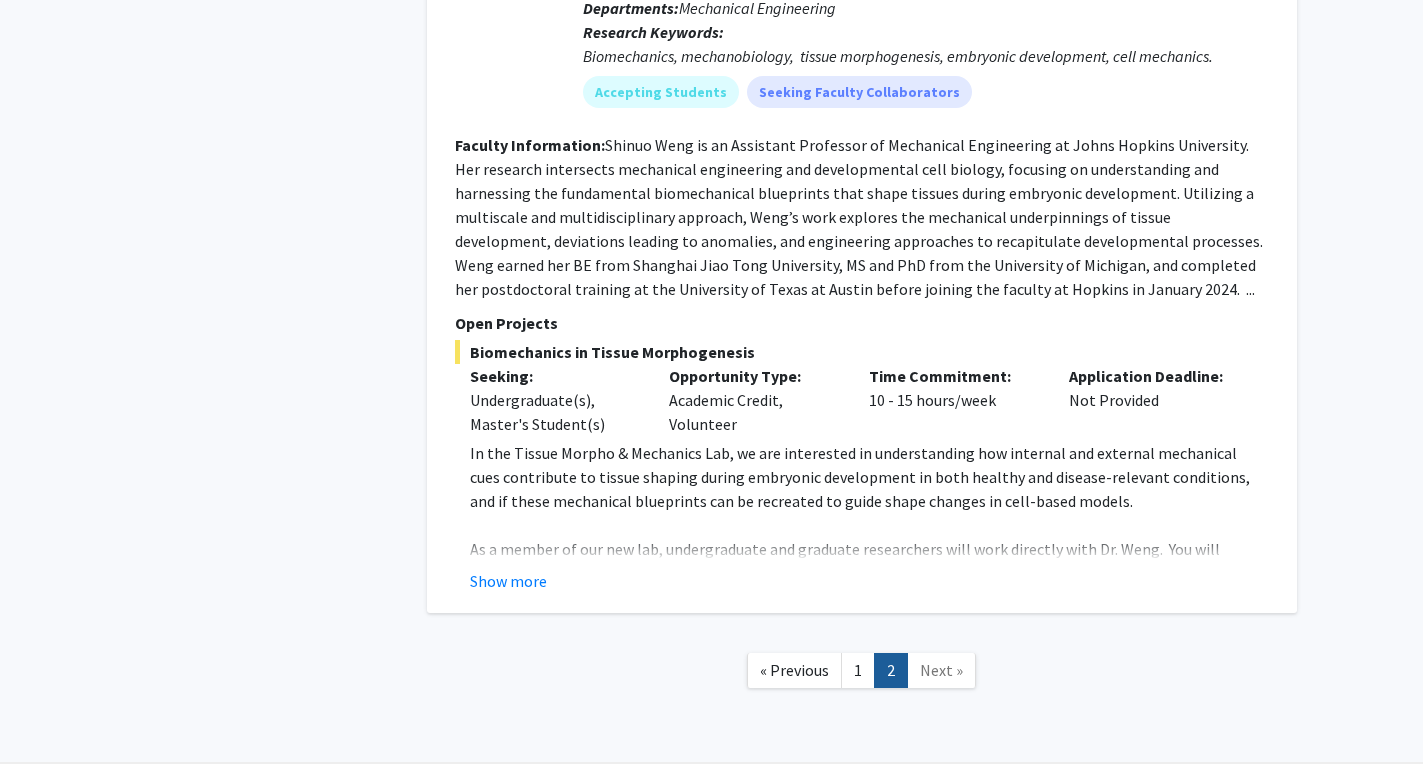 scroll, scrollTop: 1055, scrollLeft: 0, axis: vertical 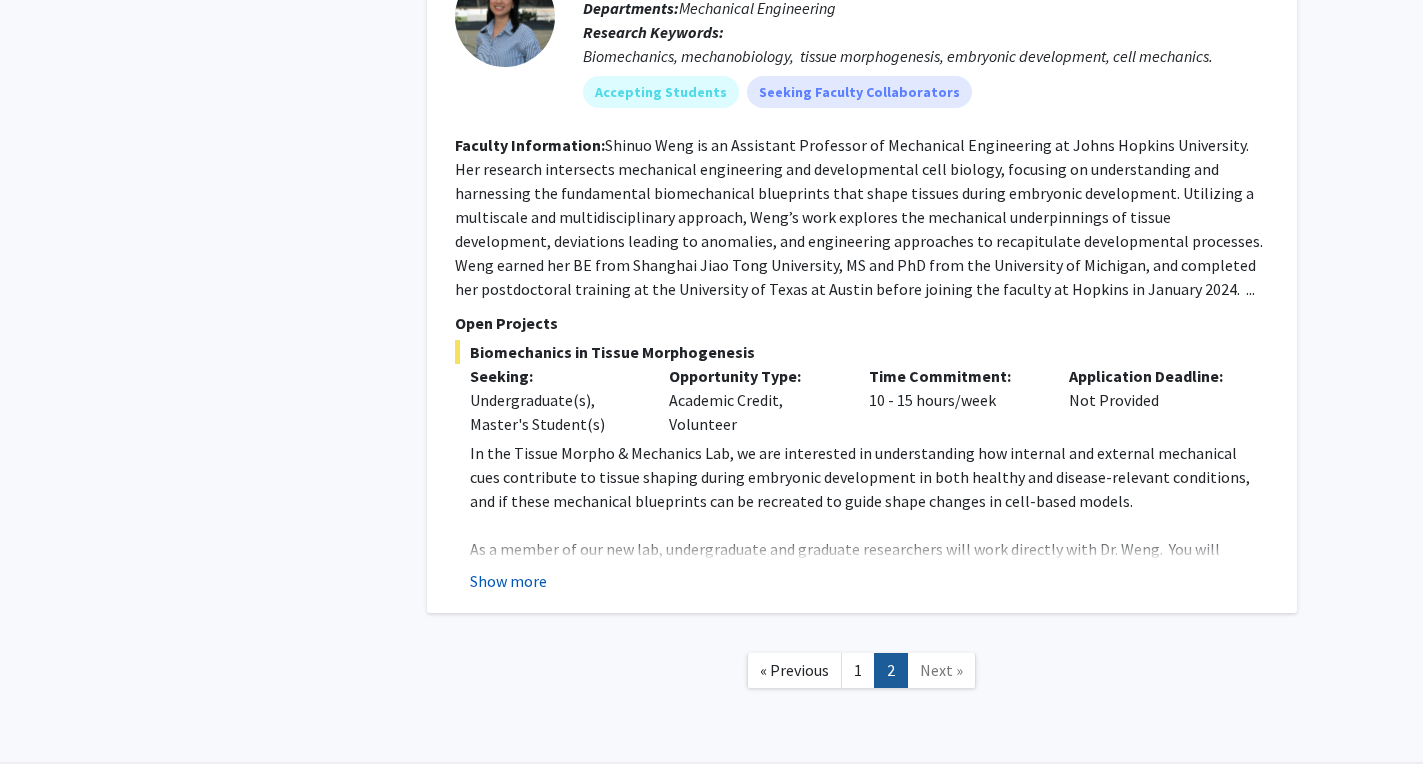 click on "Show more" 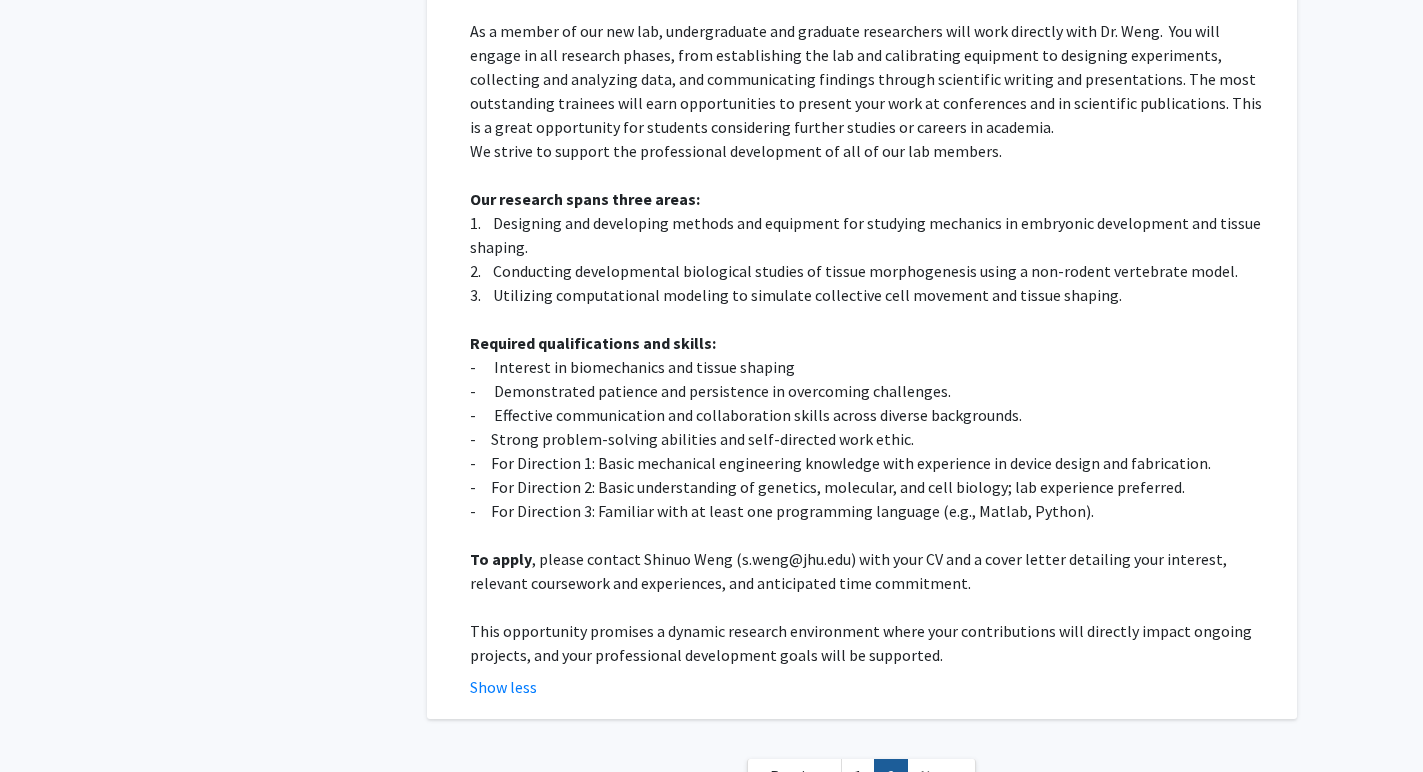 scroll, scrollTop: 1590, scrollLeft: 0, axis: vertical 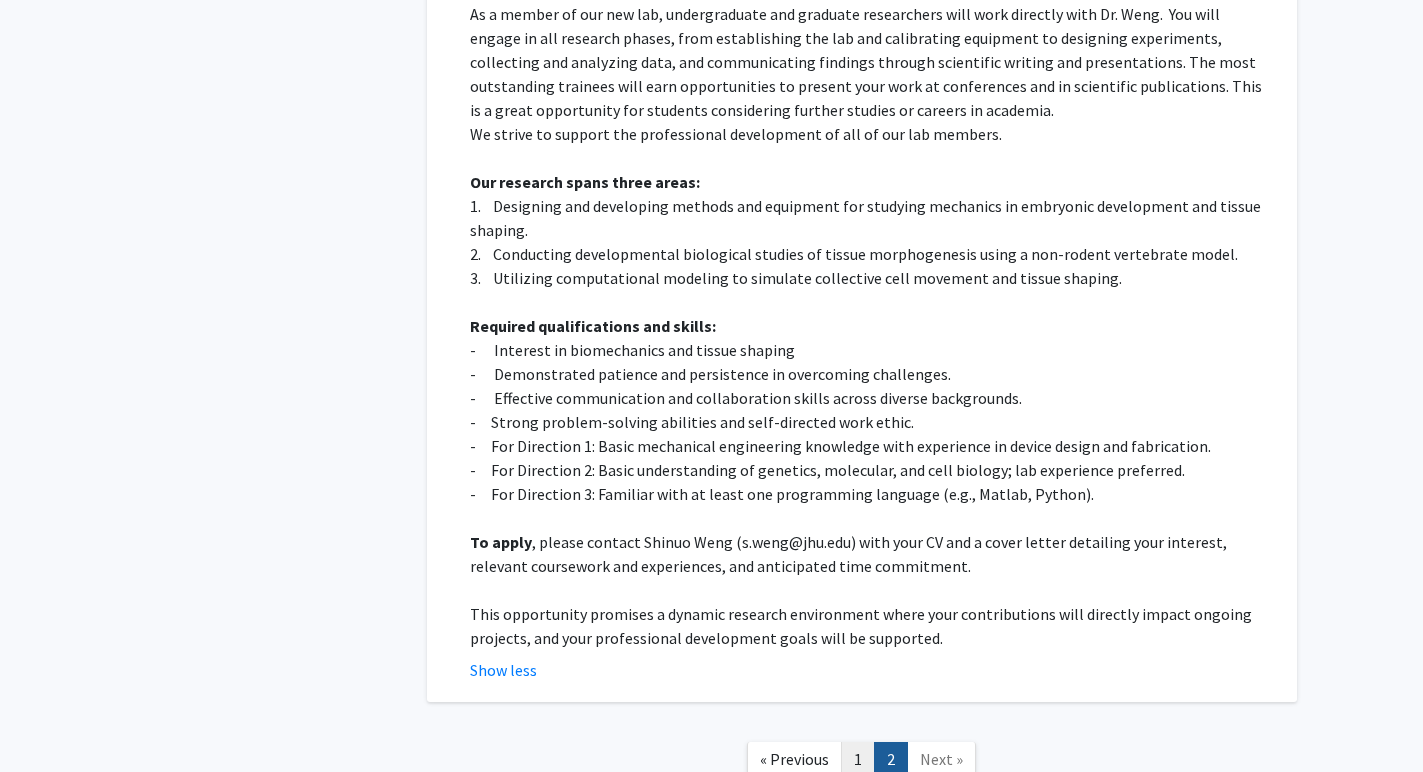 click on "1" 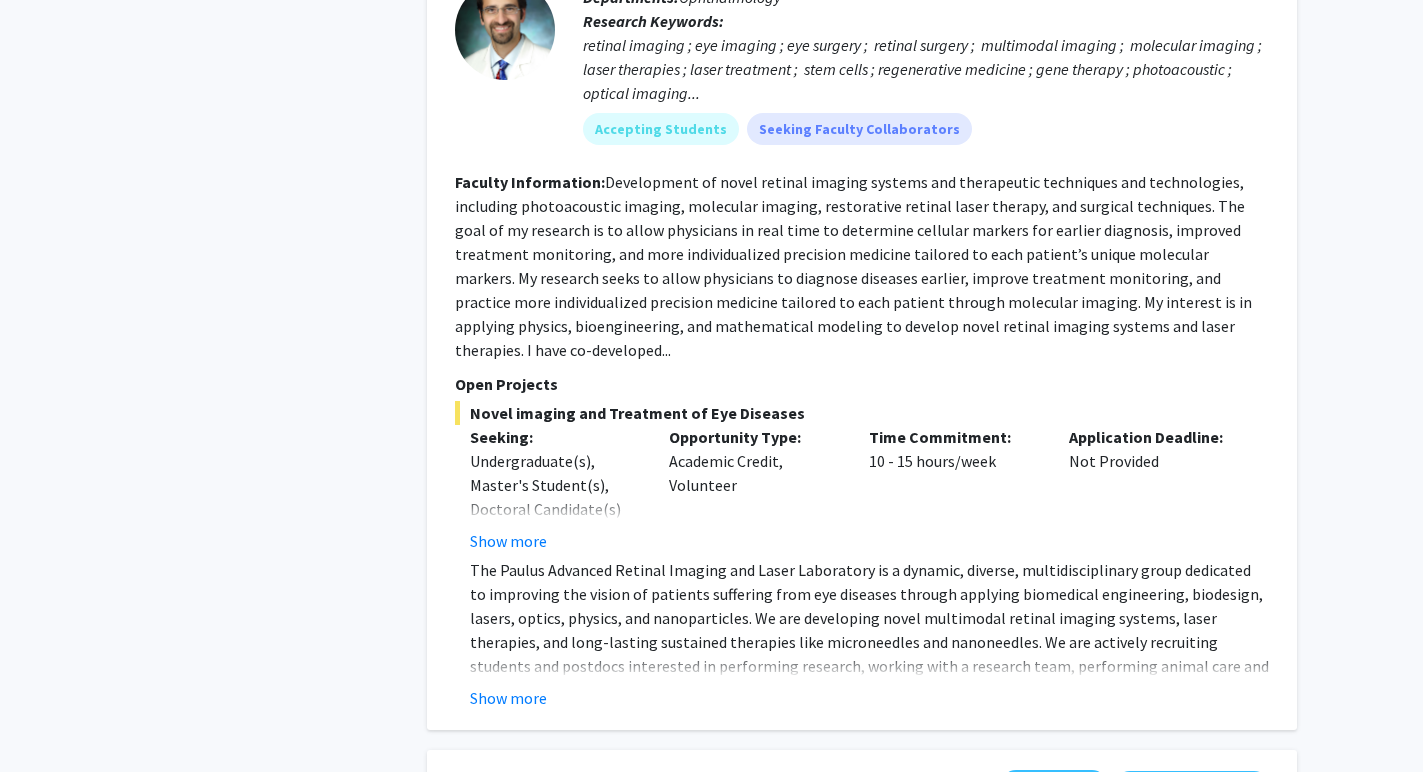 scroll, scrollTop: 3904, scrollLeft: 0, axis: vertical 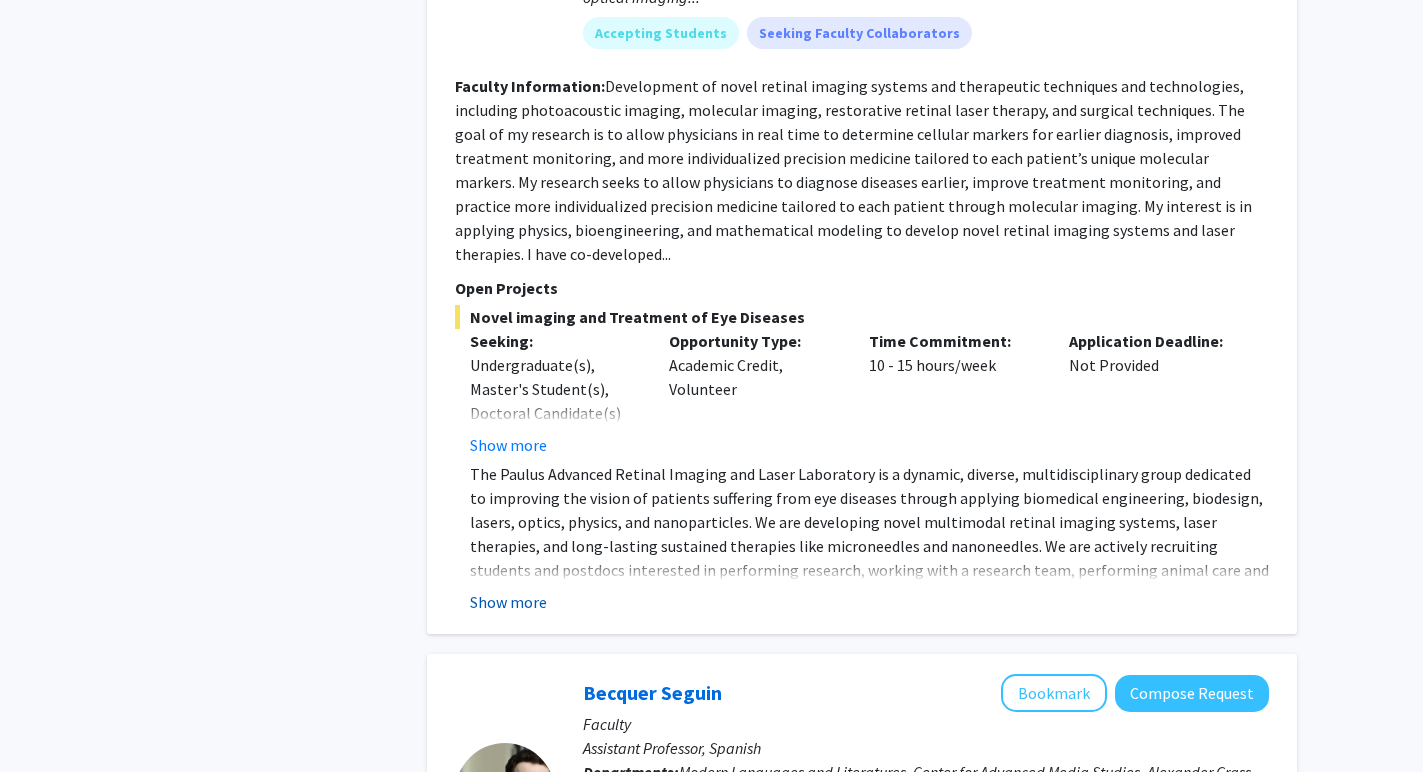 click on "Show more" 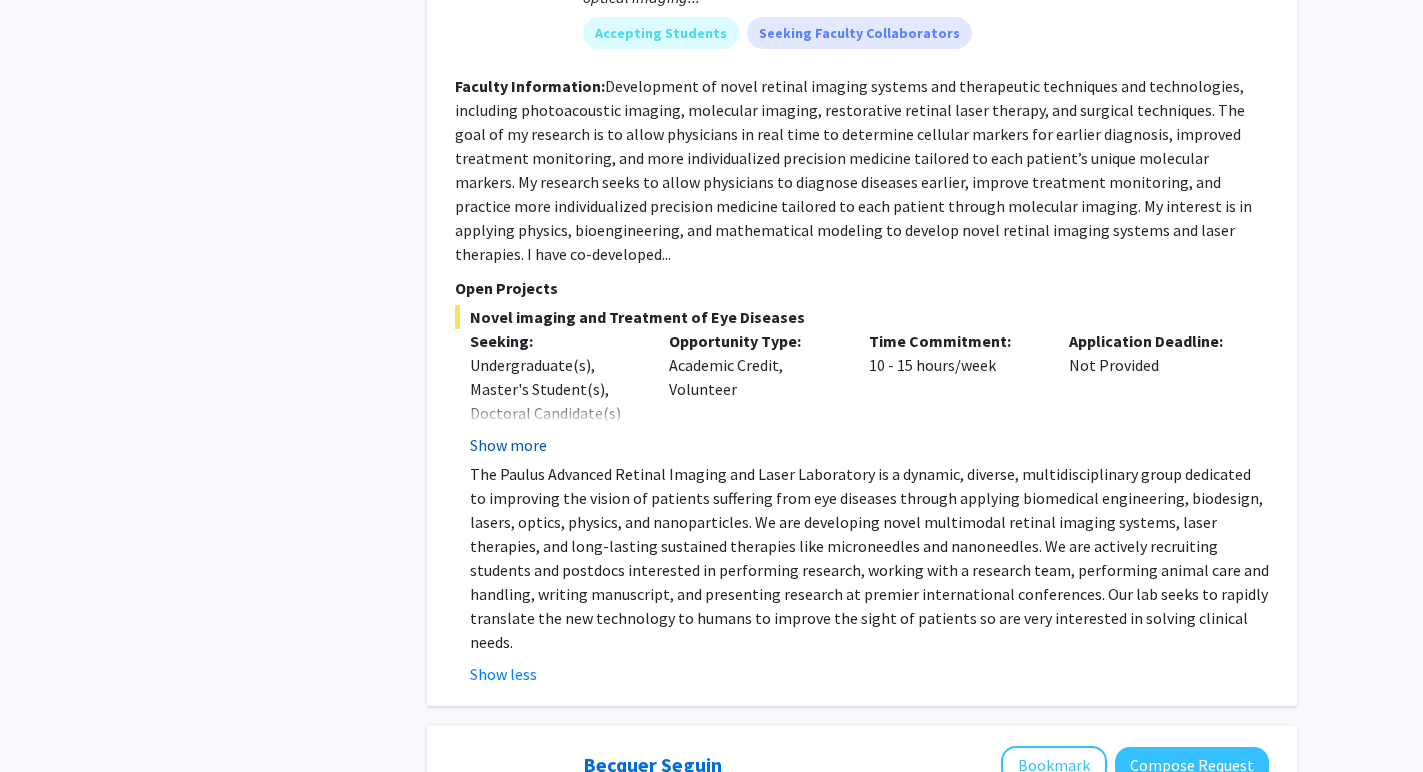 click on "Show more" 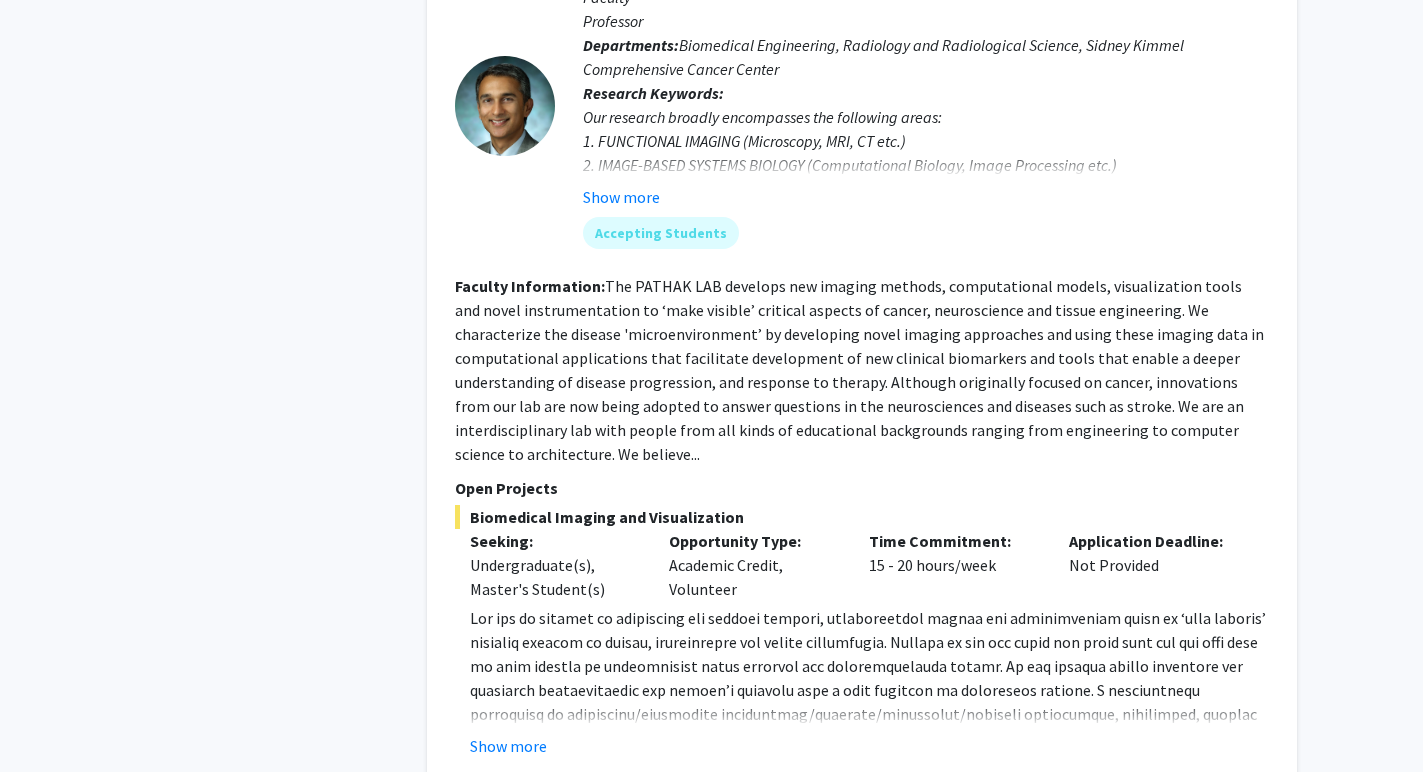 scroll, scrollTop: 6519, scrollLeft: 0, axis: vertical 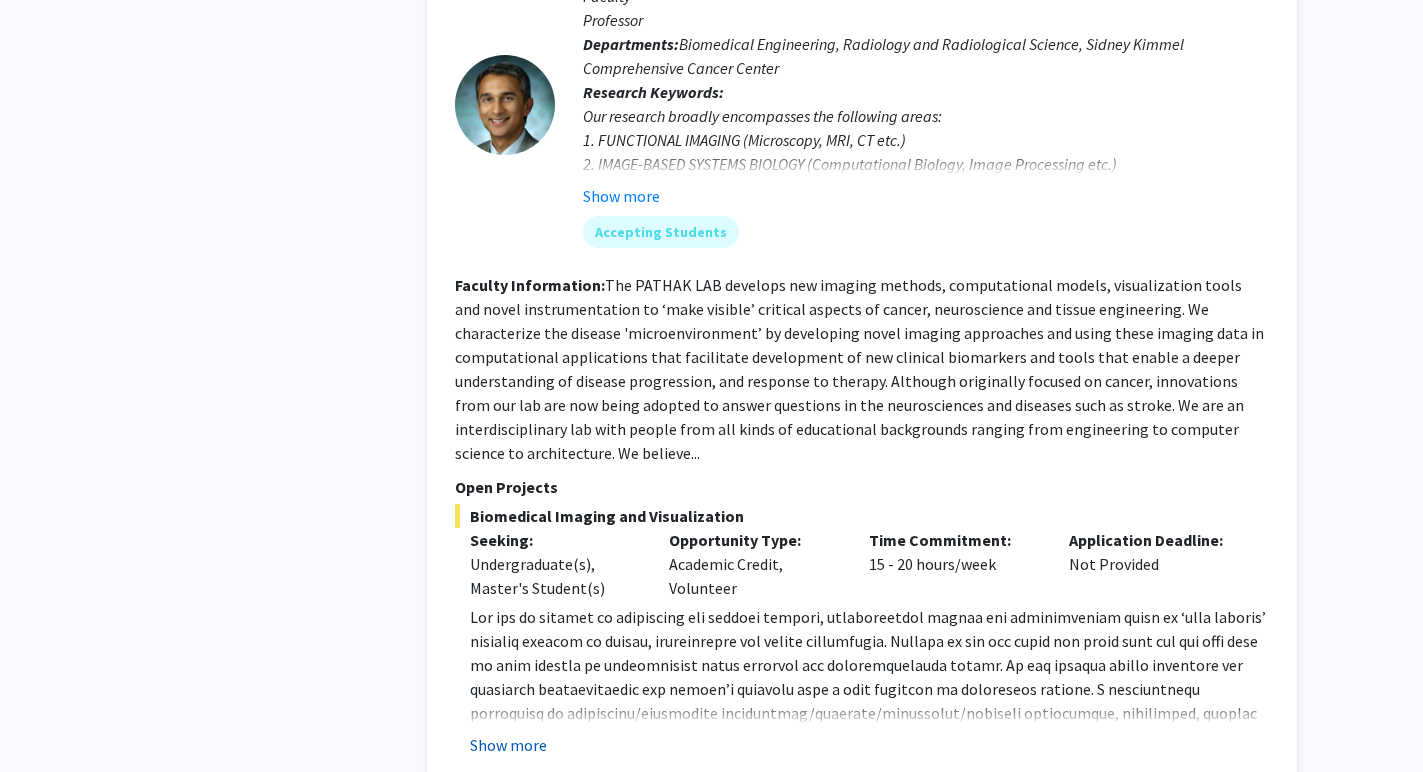 click on "Show more" 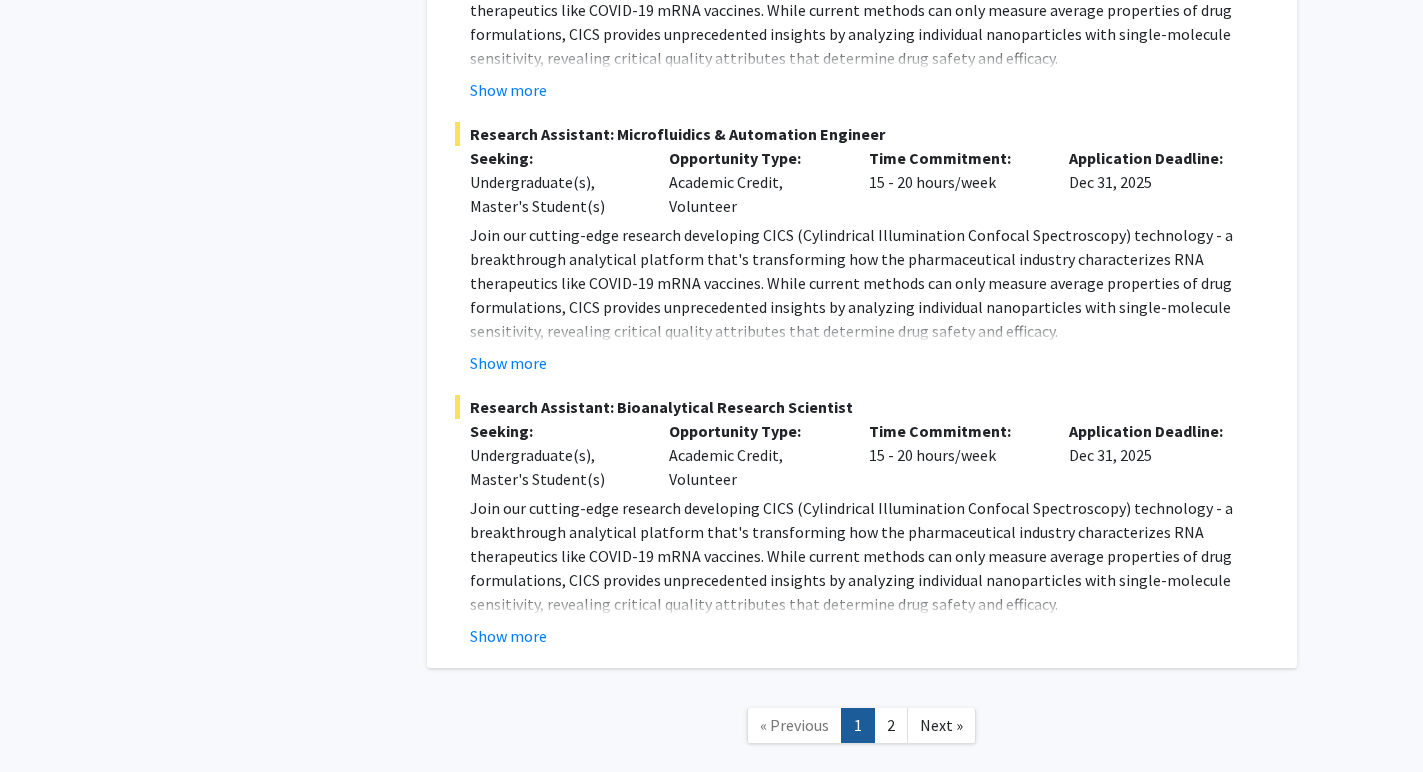 scroll, scrollTop: 8731, scrollLeft: 0, axis: vertical 